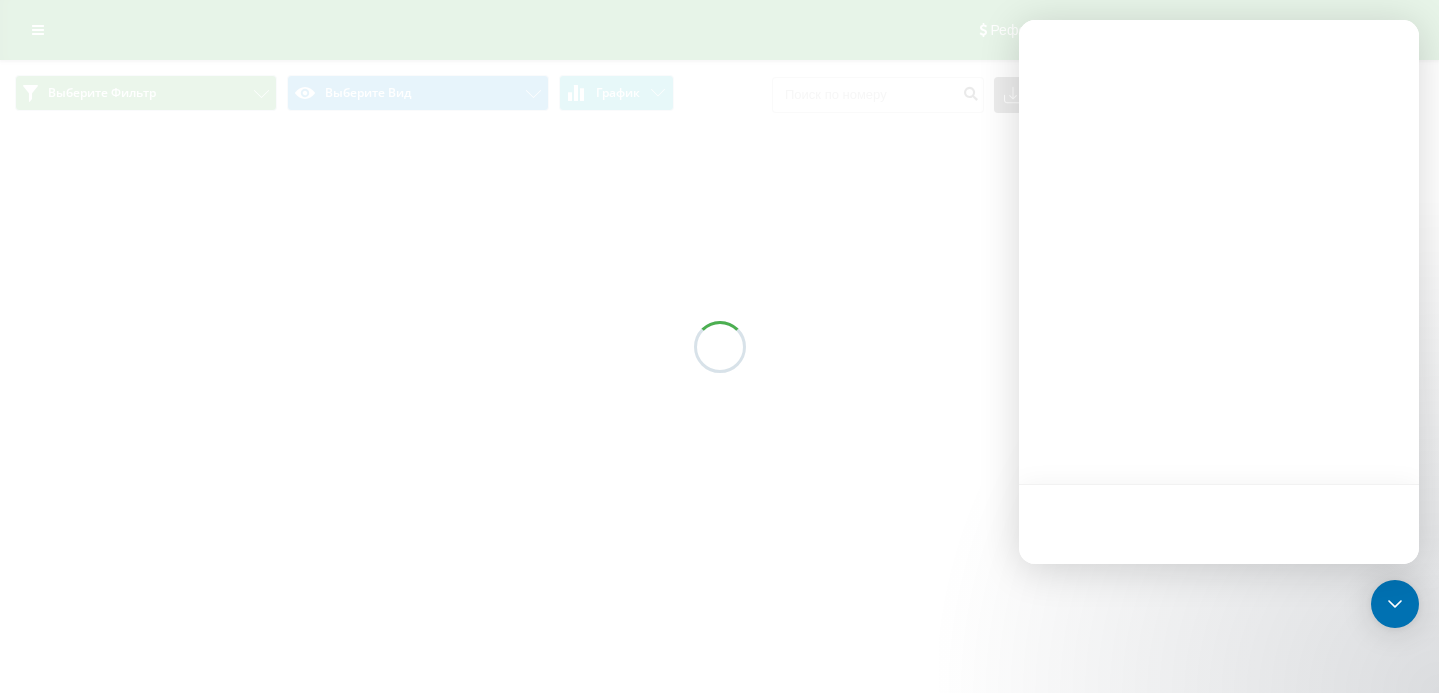 scroll, scrollTop: 0, scrollLeft: 0, axis: both 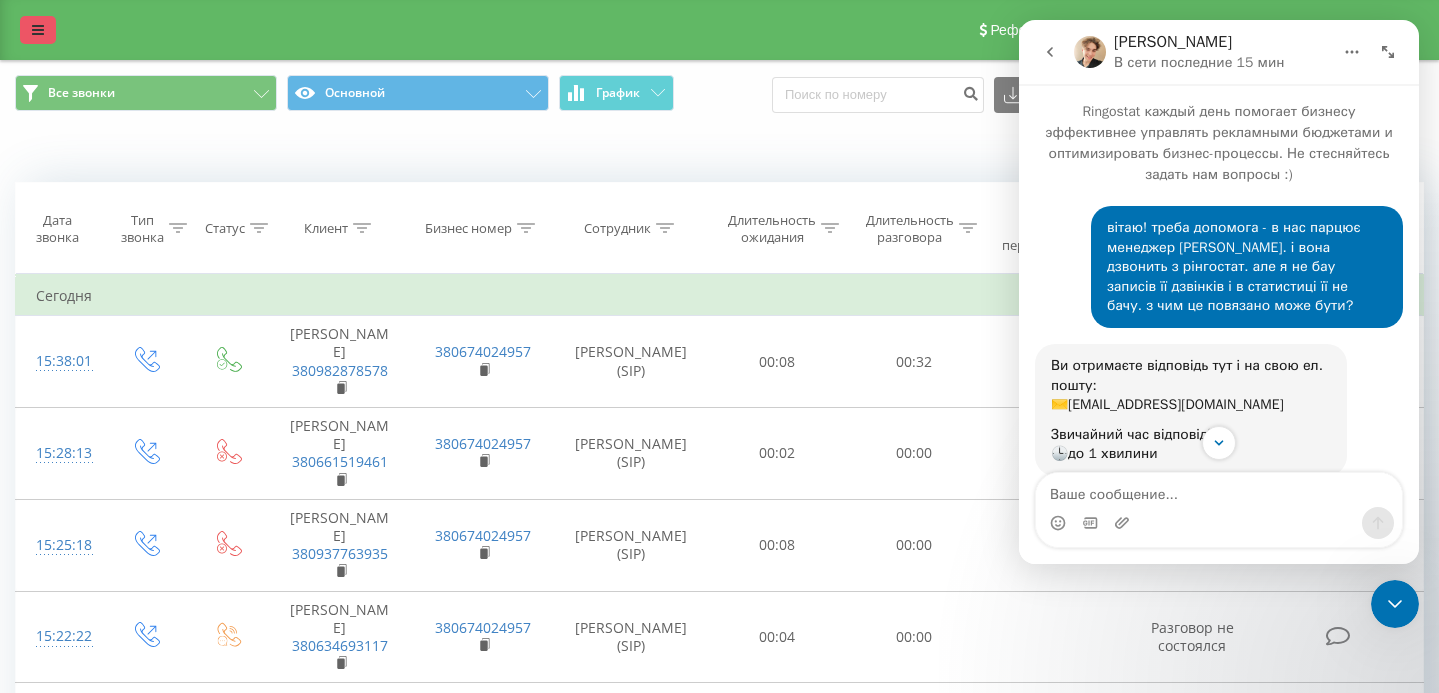 click at bounding box center [38, 30] 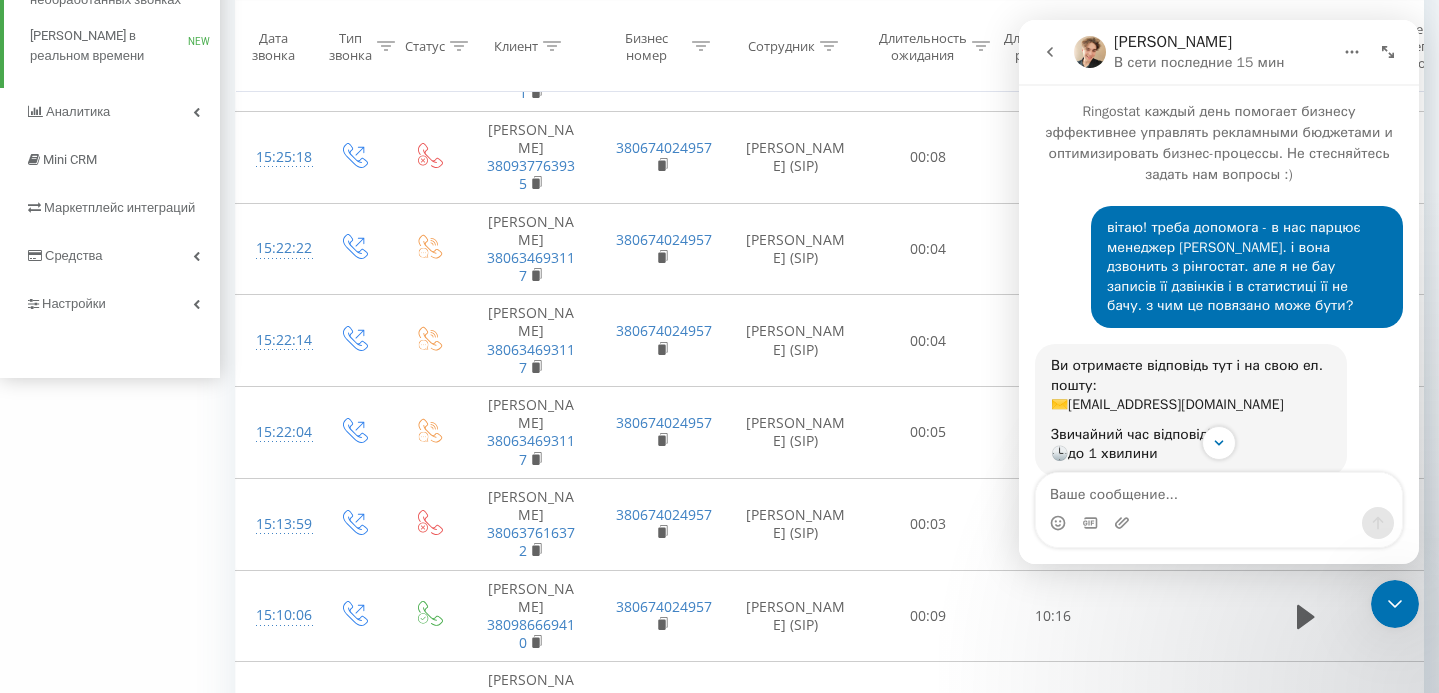 scroll, scrollTop: 115, scrollLeft: 0, axis: vertical 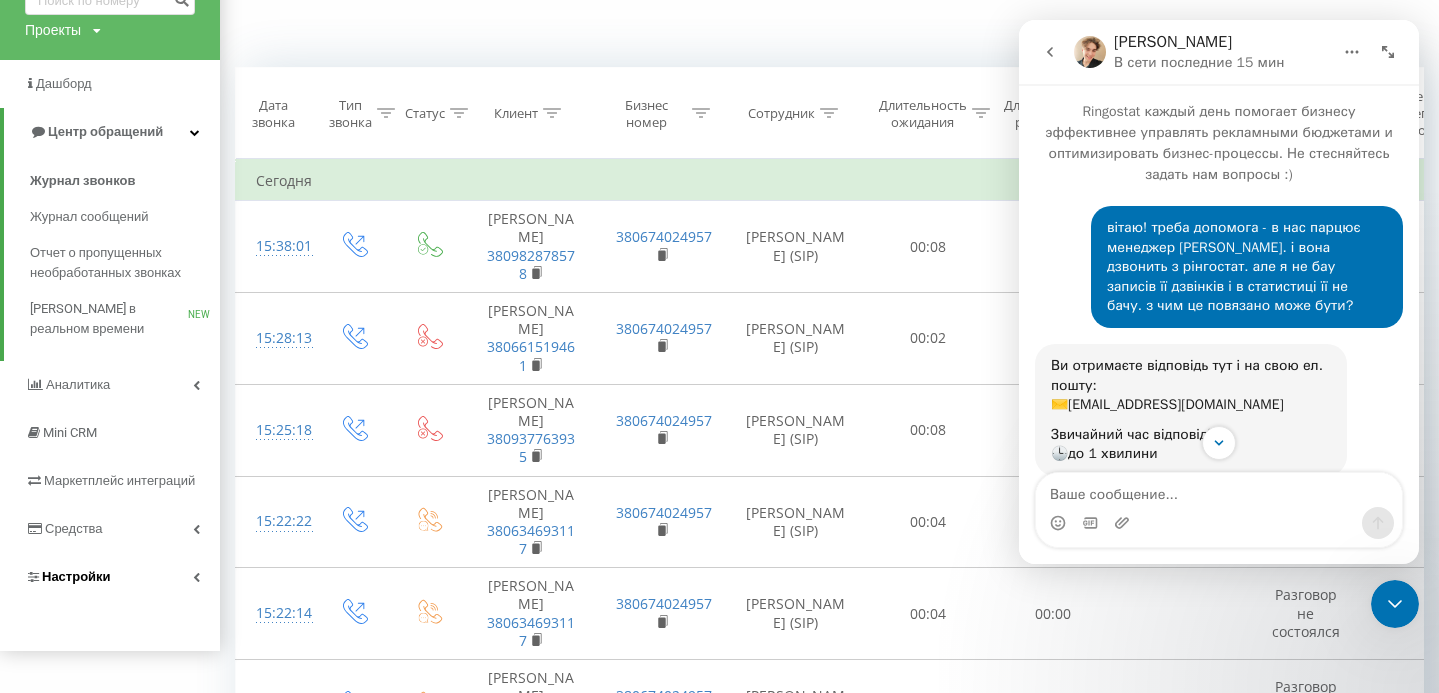 click on "Настройки" at bounding box center [110, 577] 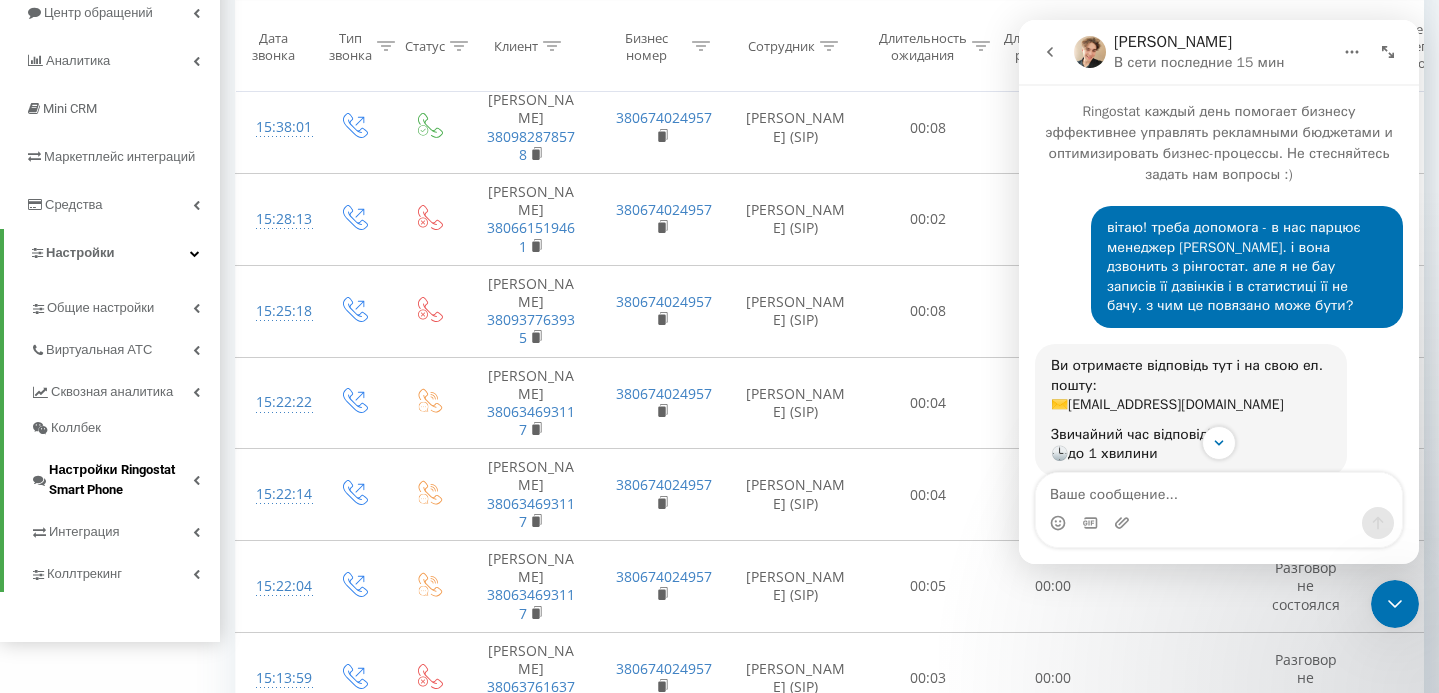 scroll, scrollTop: 236, scrollLeft: 0, axis: vertical 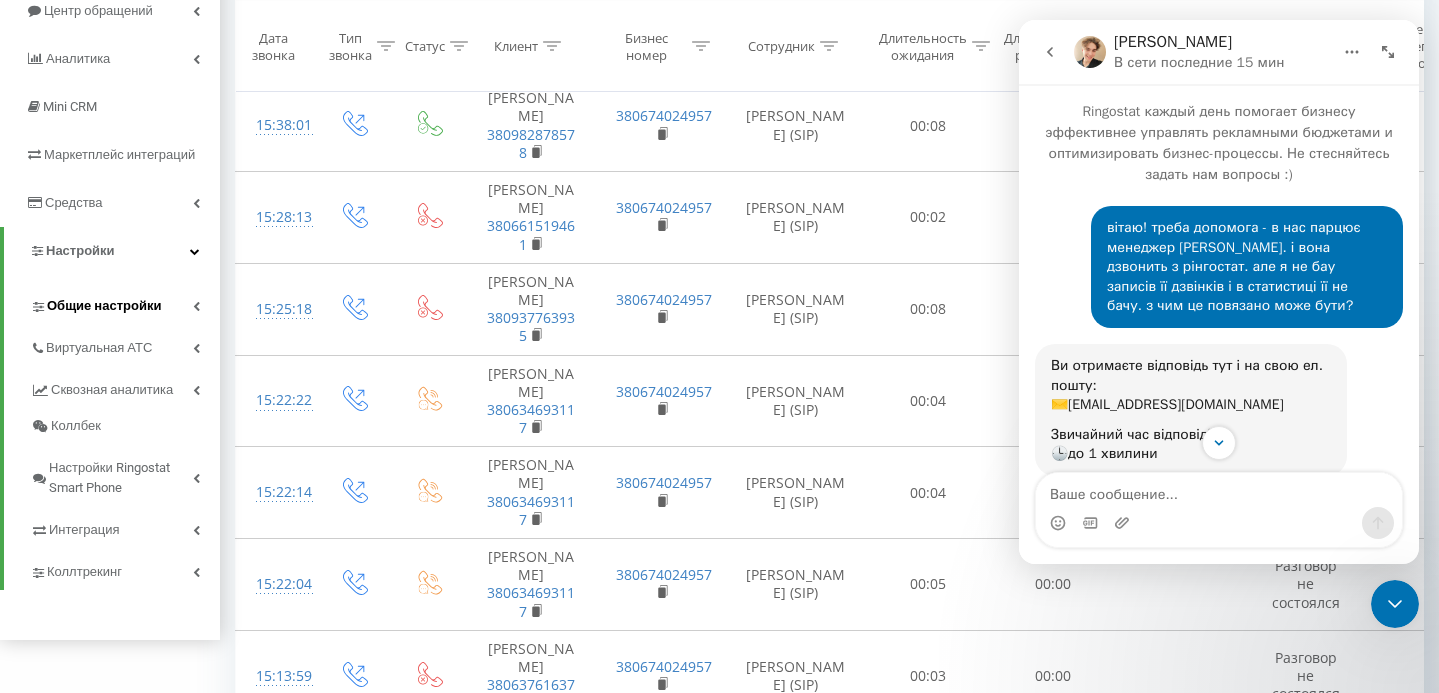 click on "Общие настройки" at bounding box center (125, 303) 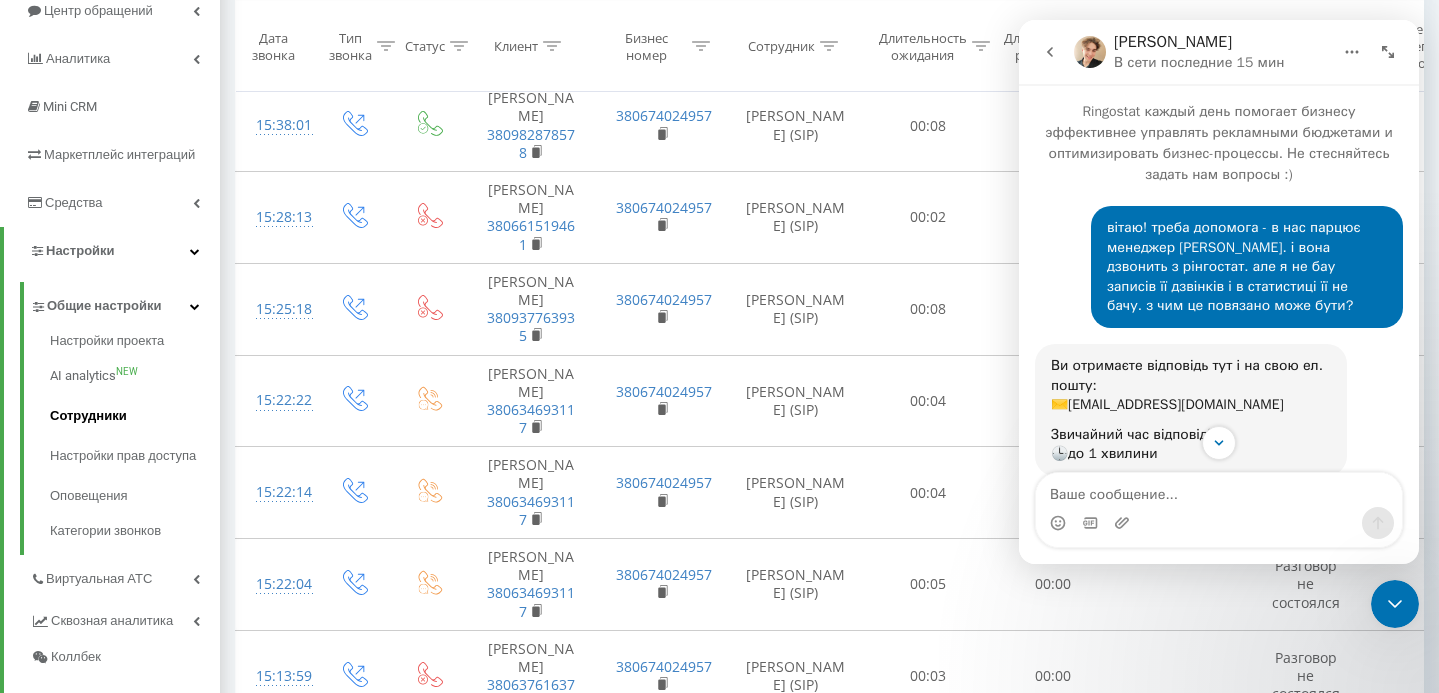 click on "Сотрудники" at bounding box center [135, 416] 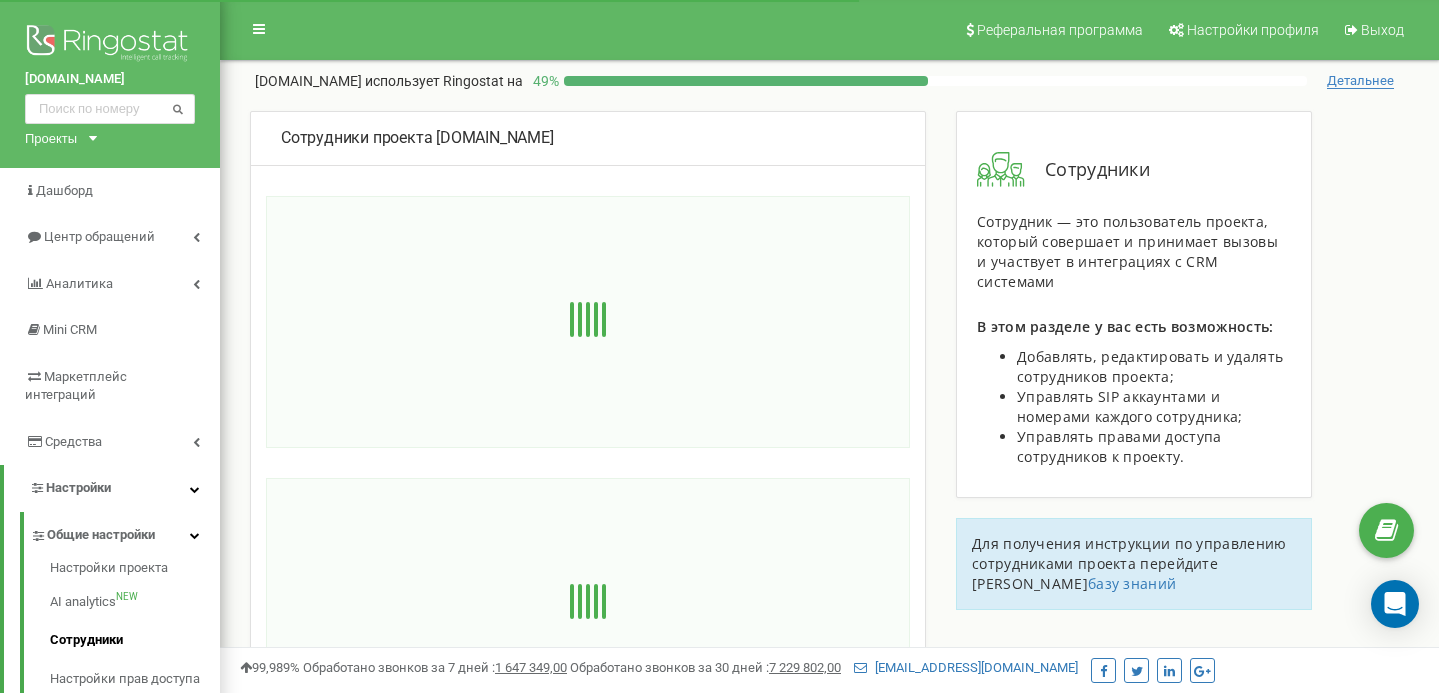 scroll, scrollTop: 0, scrollLeft: 0, axis: both 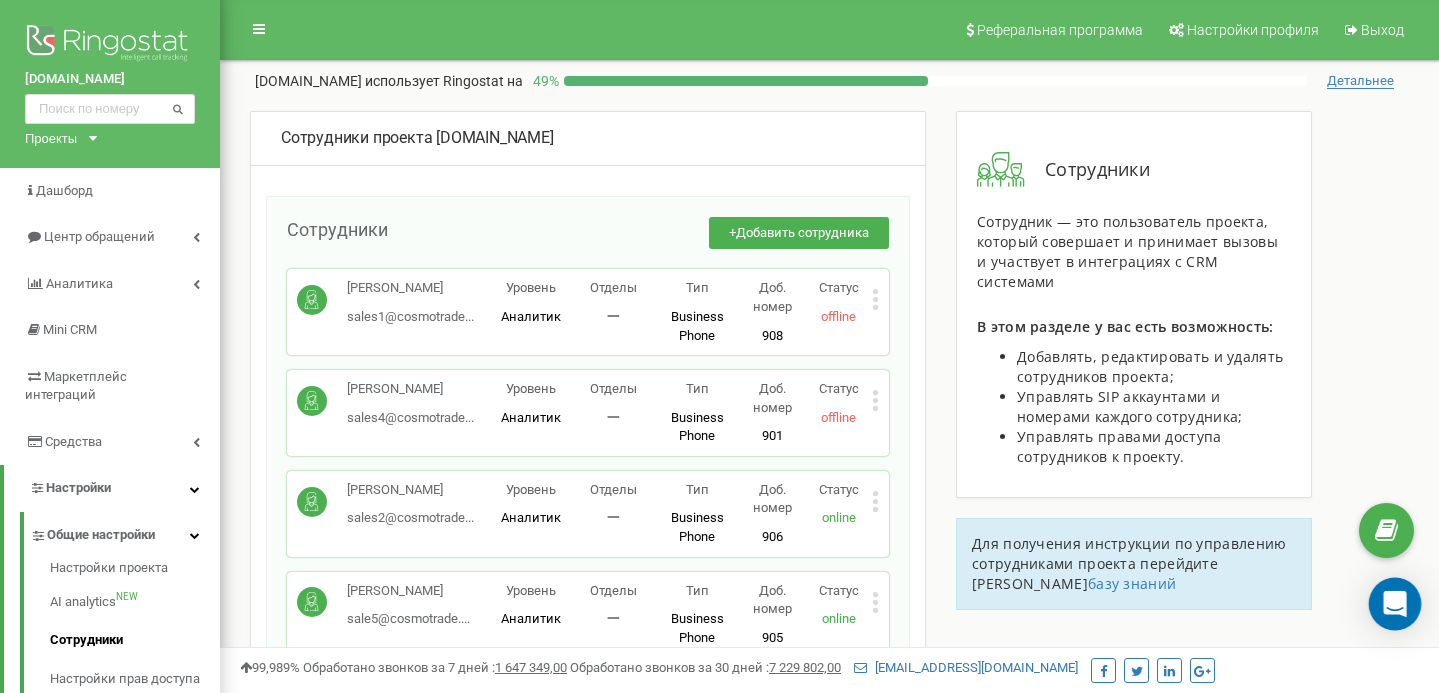click 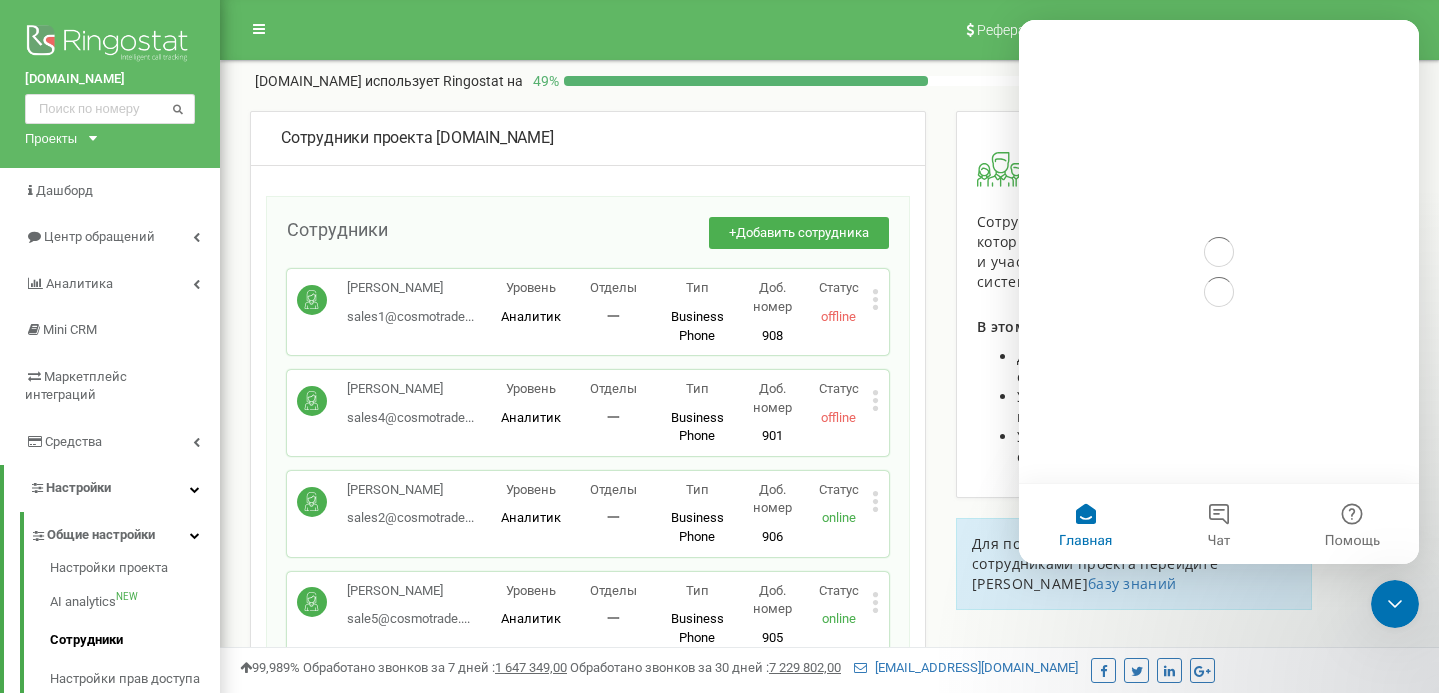 scroll, scrollTop: 0, scrollLeft: 0, axis: both 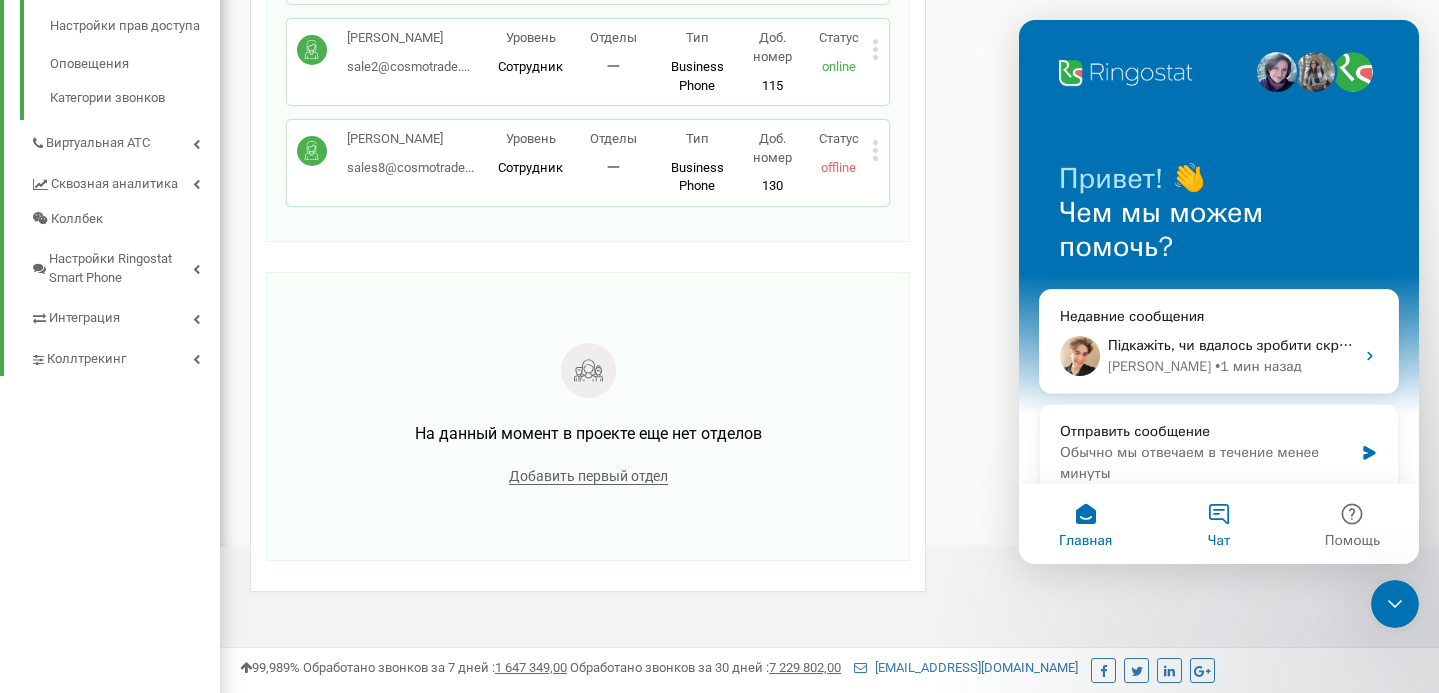 click on "Чат" at bounding box center [1218, 524] 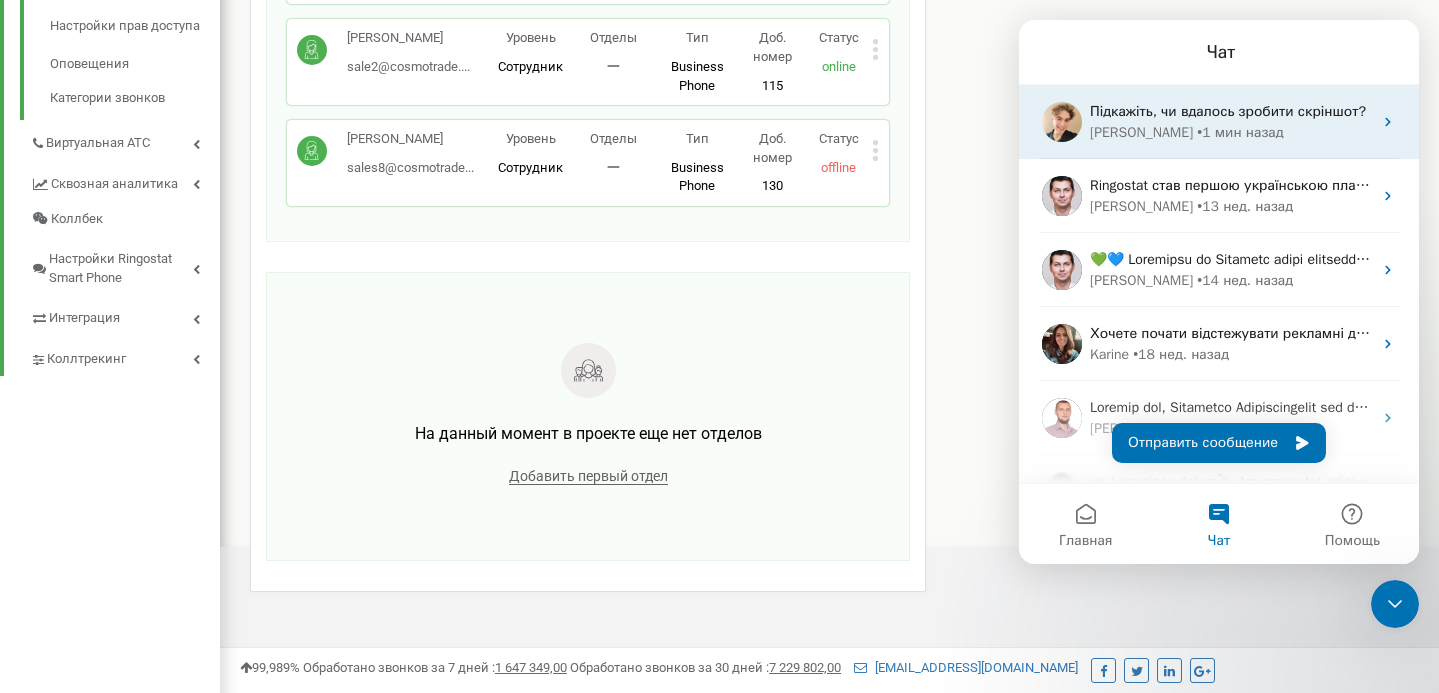click on "Підкажіть, чи вдалось зробити скріншот?" at bounding box center (1231, 111) 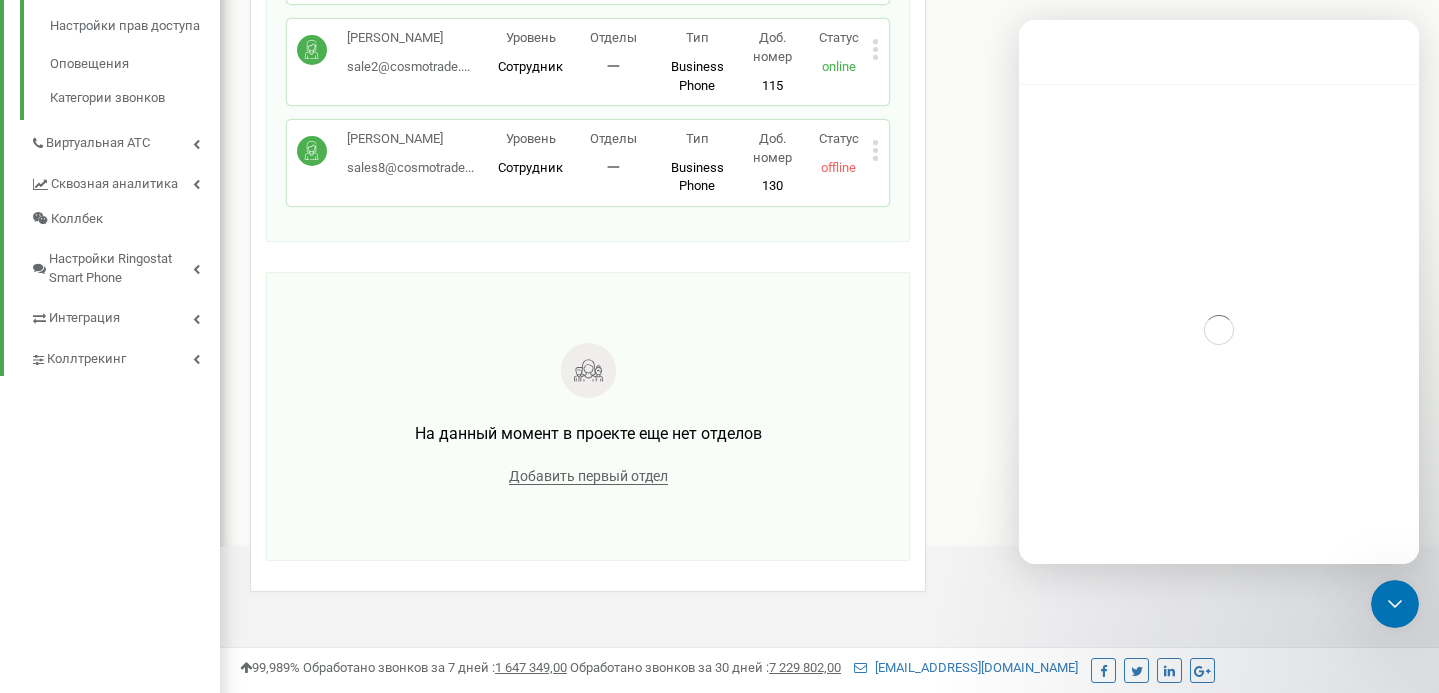 scroll, scrollTop: 452, scrollLeft: 0, axis: vertical 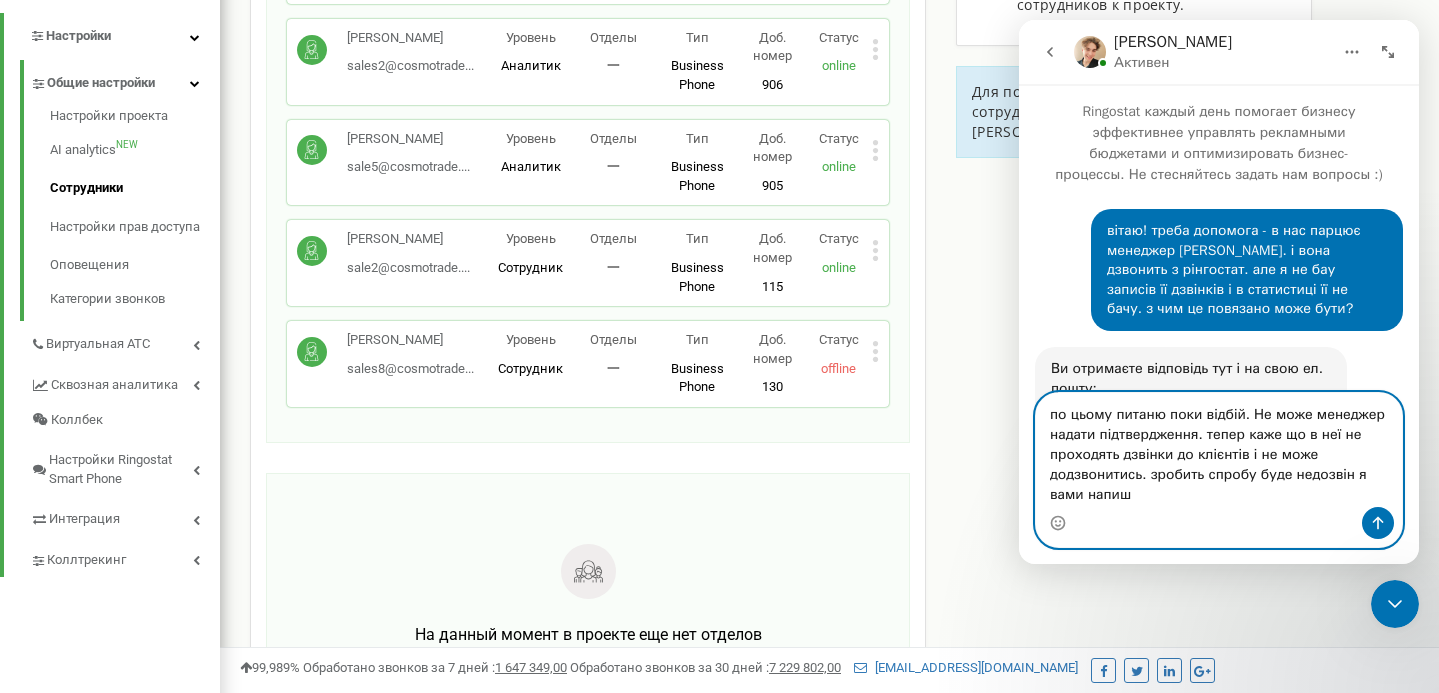 type on "по цьому питаню поки відбій. Не може менеджер надати підтвердження. тепер каже що в неї не проходять дзвінки до клієнтів і не може додзвонитись. зробить спробу буде недозвін я вами напишу" 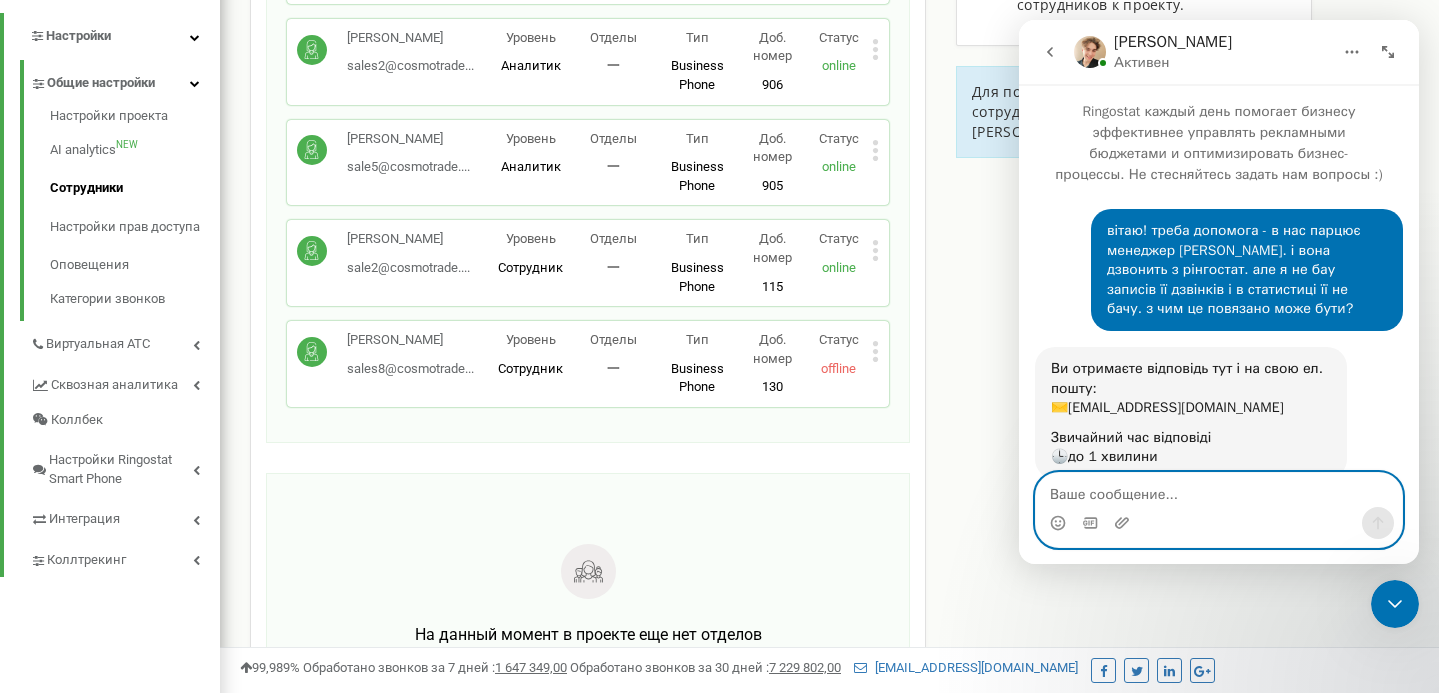 scroll, scrollTop: 628, scrollLeft: 0, axis: vertical 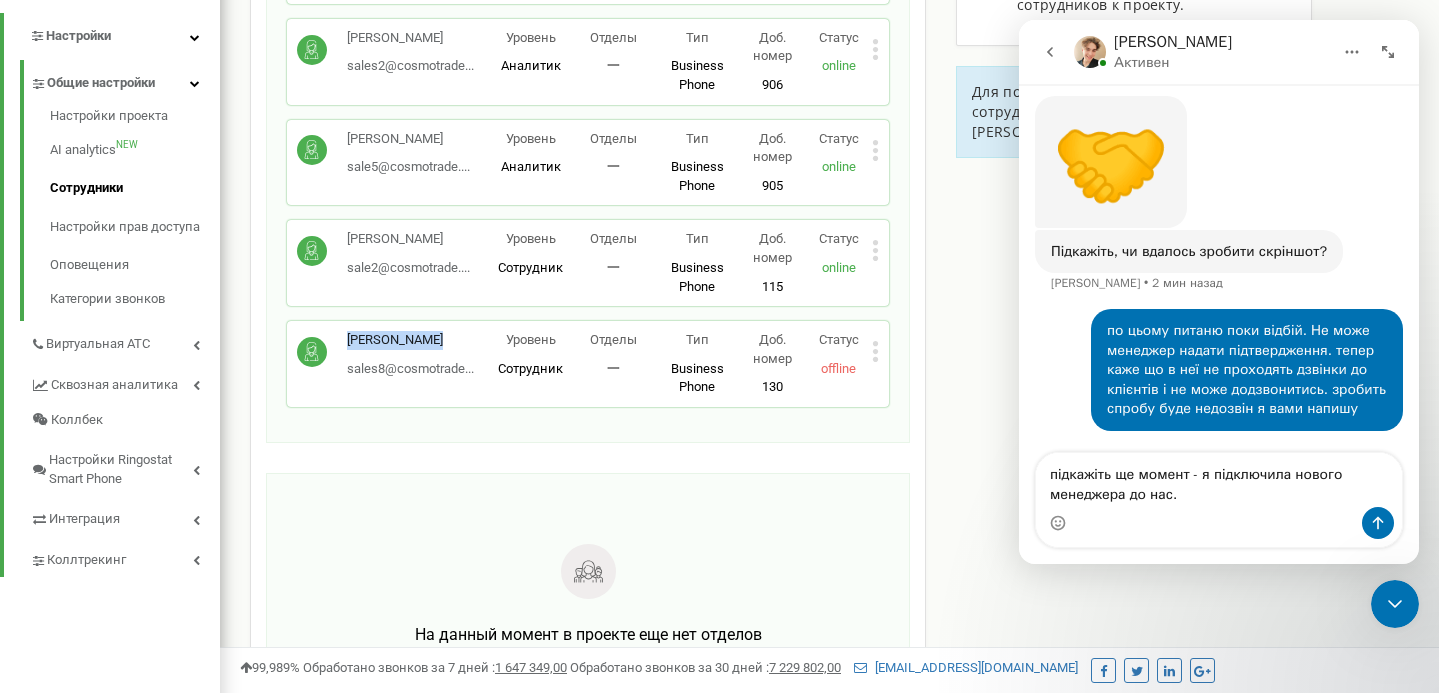 drag, startPoint x: 448, startPoint y: 344, endPoint x: 333, endPoint y: 347, distance: 115.03912 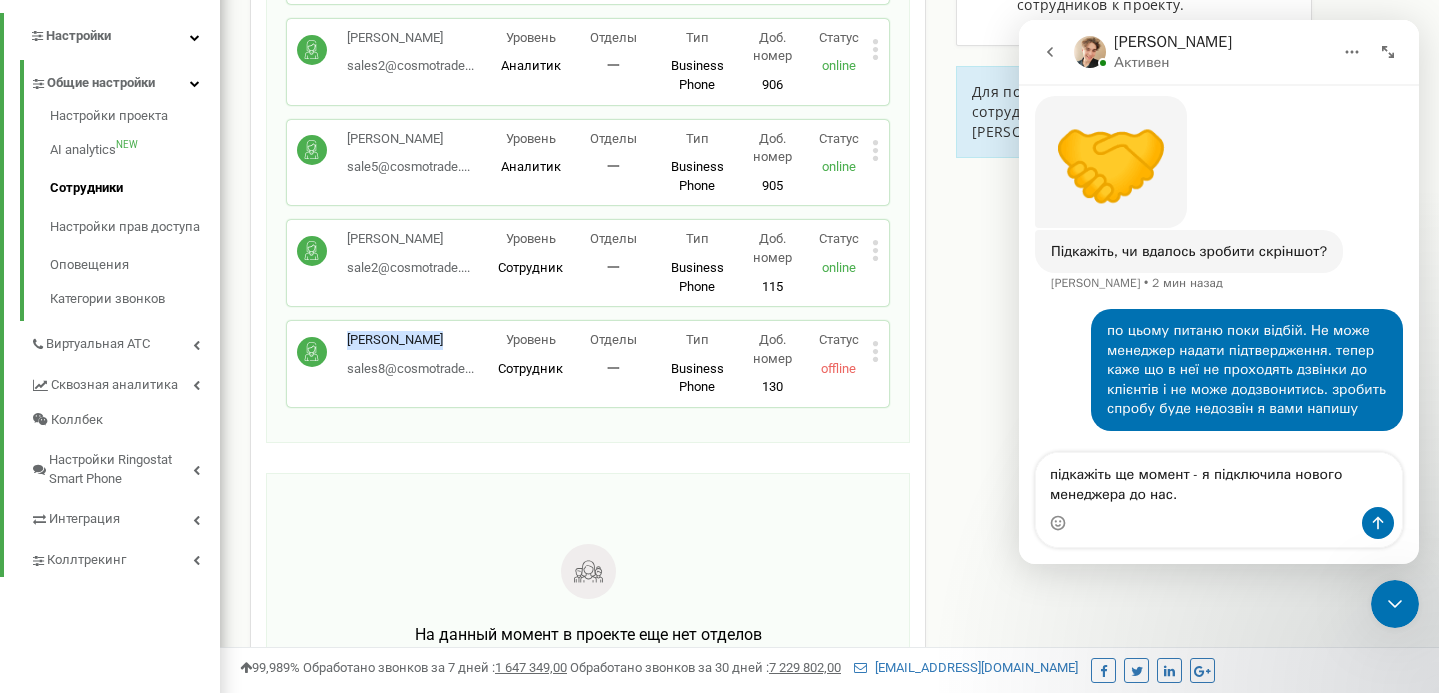 scroll, scrollTop: 648, scrollLeft: 0, axis: vertical 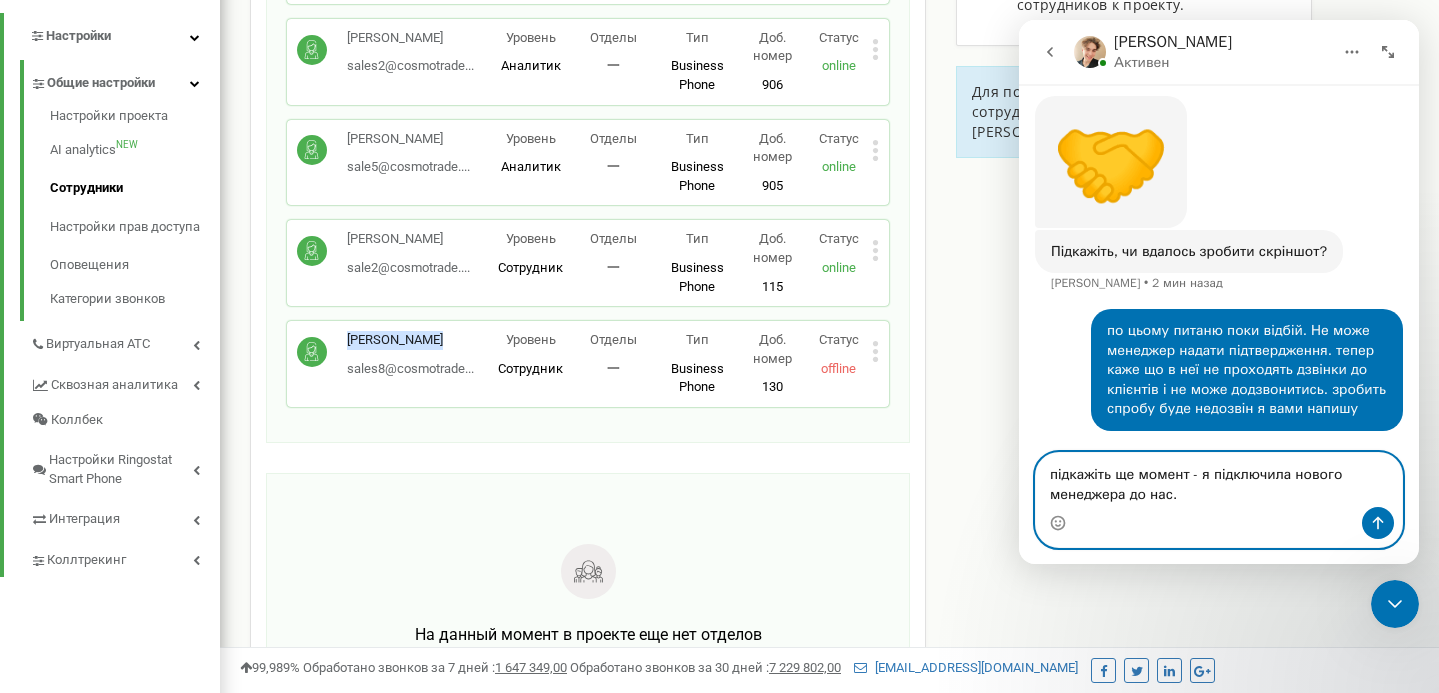 click on "підкажіть ще момент - я підключила нового менеджера до нас." at bounding box center (1219, 480) 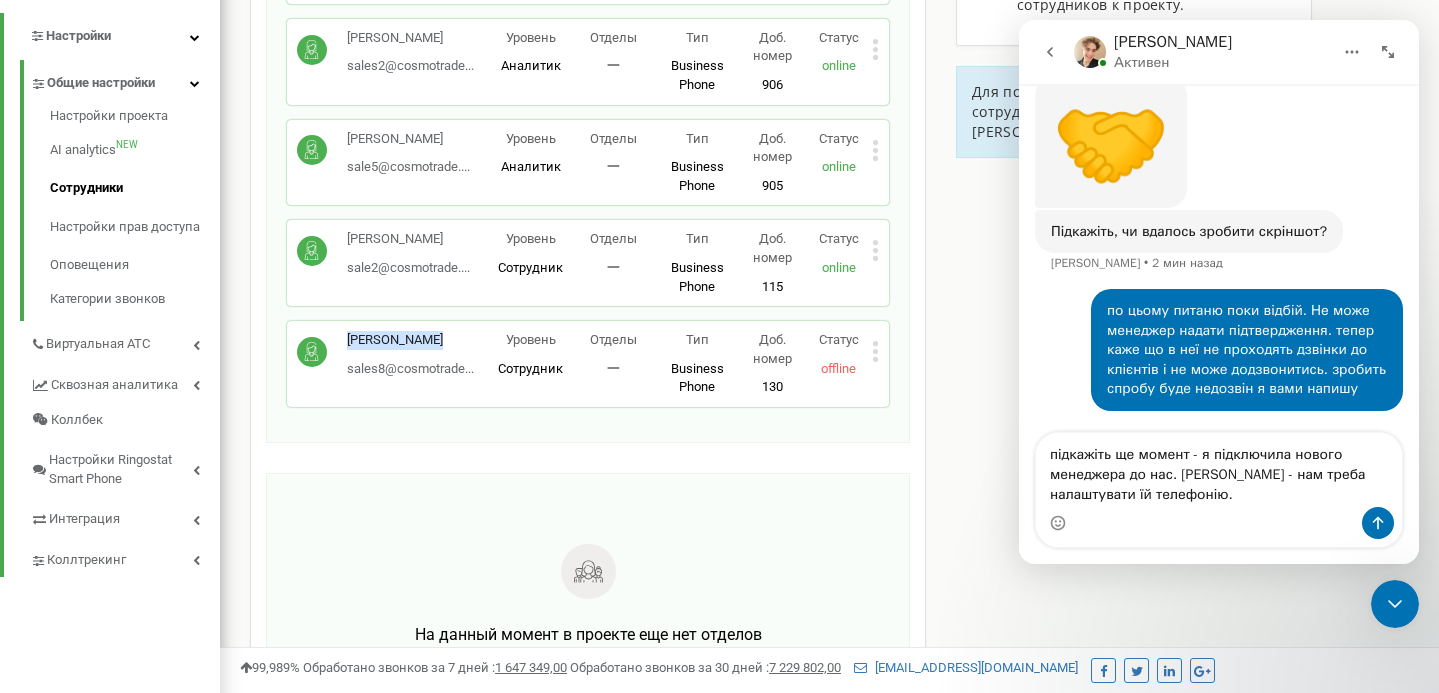 scroll, scrollTop: 668, scrollLeft: 0, axis: vertical 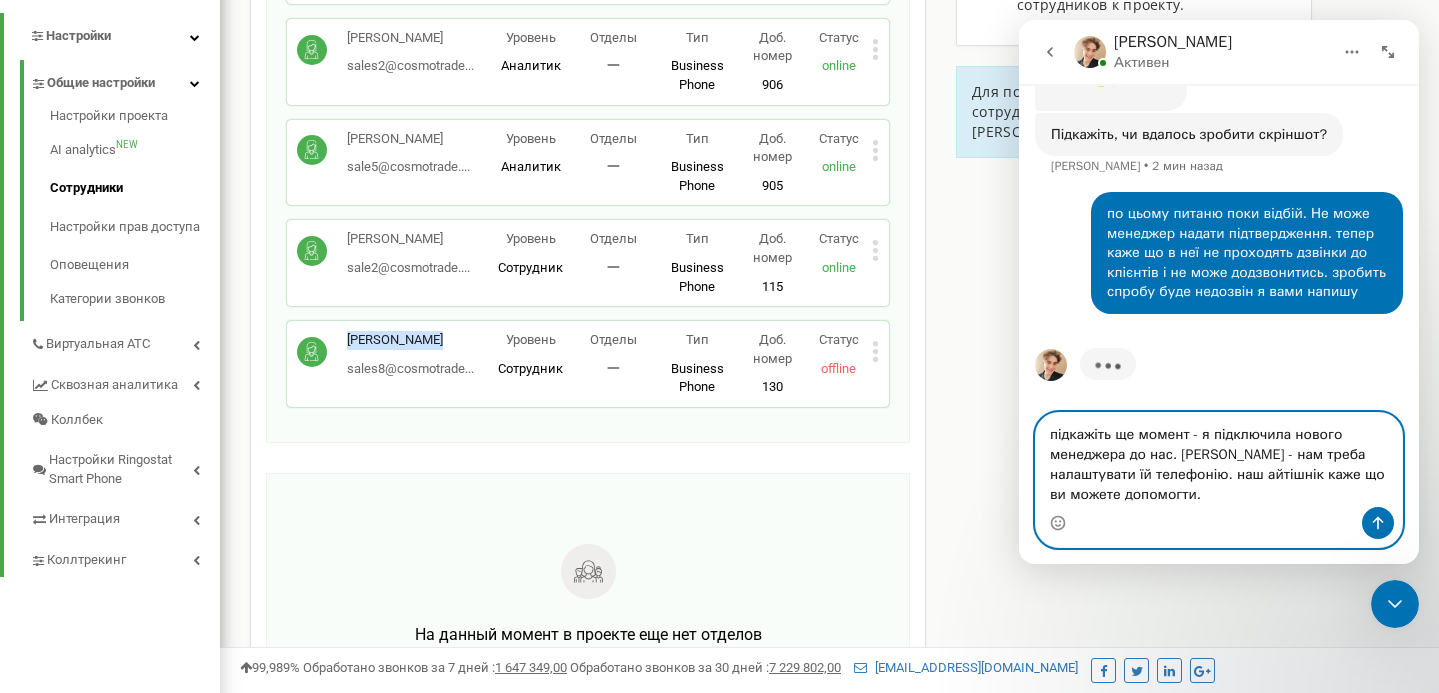 paste on "Можна в нього попросити допомогти, бо зазвичай кожному користувачу, якщо потрібно він робить 2 записа - для телефона и для ПК" 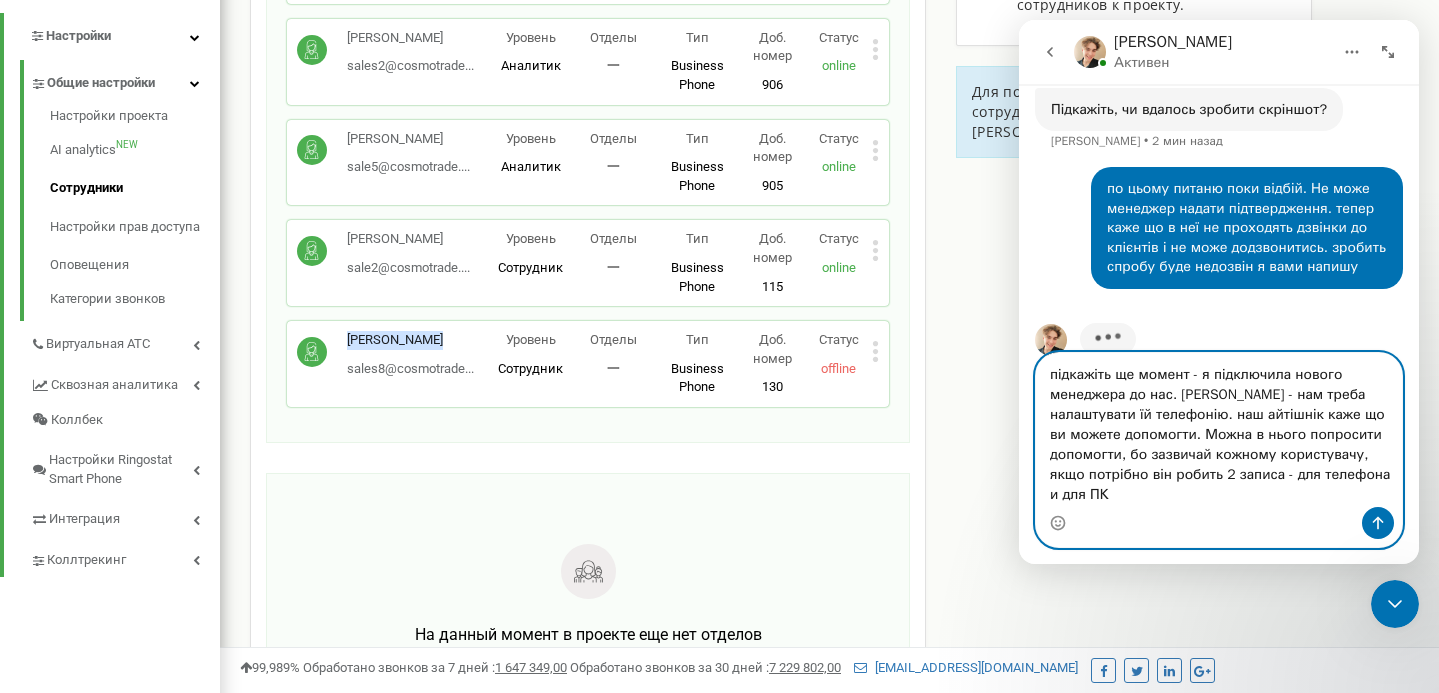 scroll, scrollTop: 825, scrollLeft: 0, axis: vertical 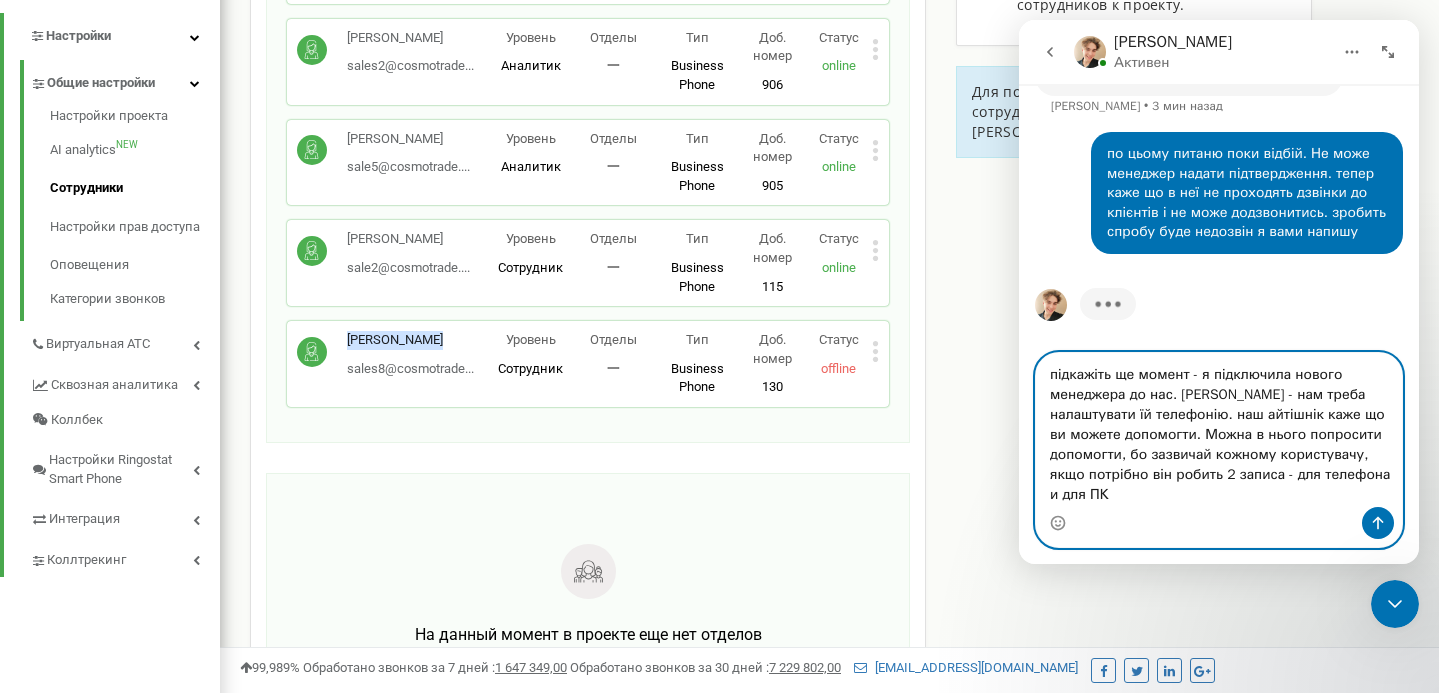 click on "підкажіть ще момент - я підключила нового менеджера до нас. Закалова Юлія - нам треба налаштувати їй телефонію. наш айтішнік каже що ви можете допомогти. Можна в нього попросити допомогти, бо зазвичай кожному користувачу, якщо потрібно він робить 2 записа - для телефона и для ПК" at bounding box center [1219, 430] 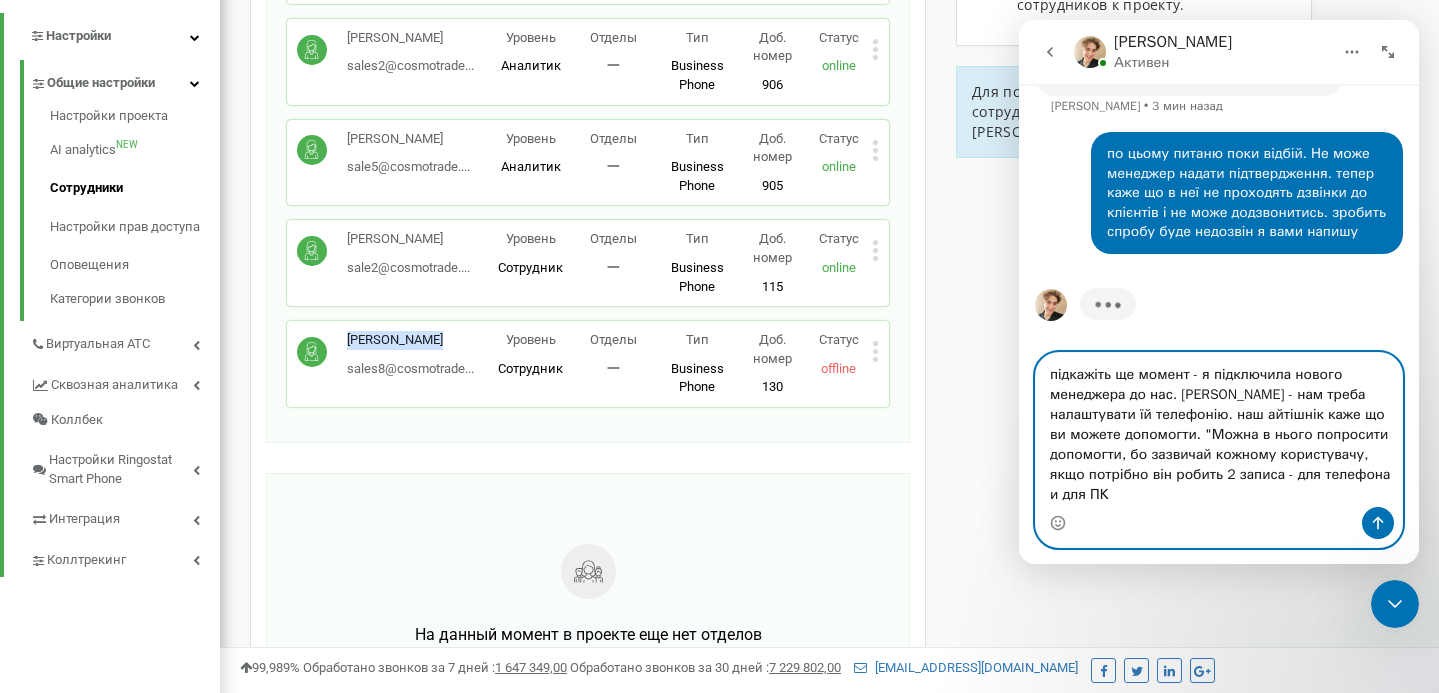 click on "підкажіть ще момент - я підключила нового менеджера до нас. Закалова Юлія - нам треба налаштувати їй телефонію. наш айтішнік каже що ви можете допомогти. "Можна в нього попросити допомогти, бо зазвичай кожному користувачу, якщо потрібно він робить 2 записа - для телефона и для ПК" at bounding box center (1219, 430) 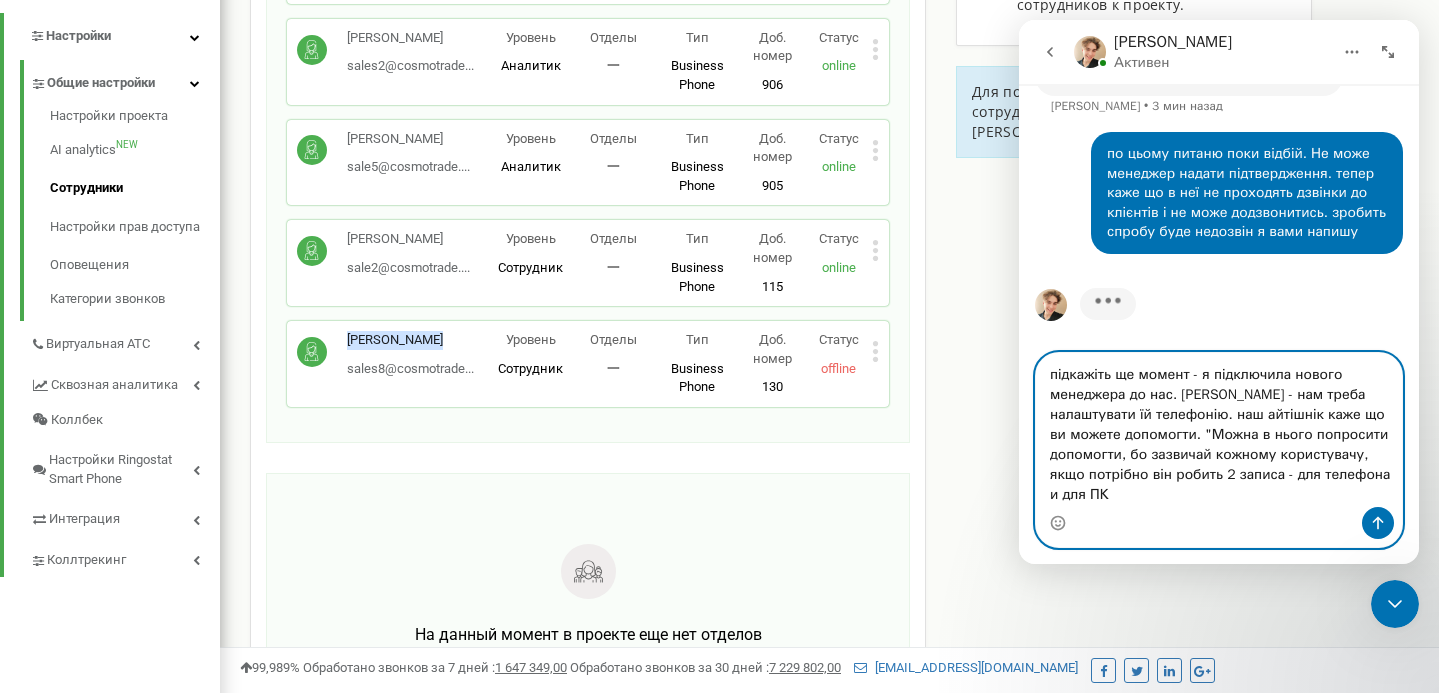 type on "підкажіть ще момент - я підключила нового менеджера до нас. Закалова Юлія - нам треба налаштувати їй телефонію. наш айтішнік каже що ви можете допомогти. "Можна в нього попросити допомогти, бо зазвичай кожному користувачу, якщо потрібно він робить 2 записа - для телефона и для ПК"" 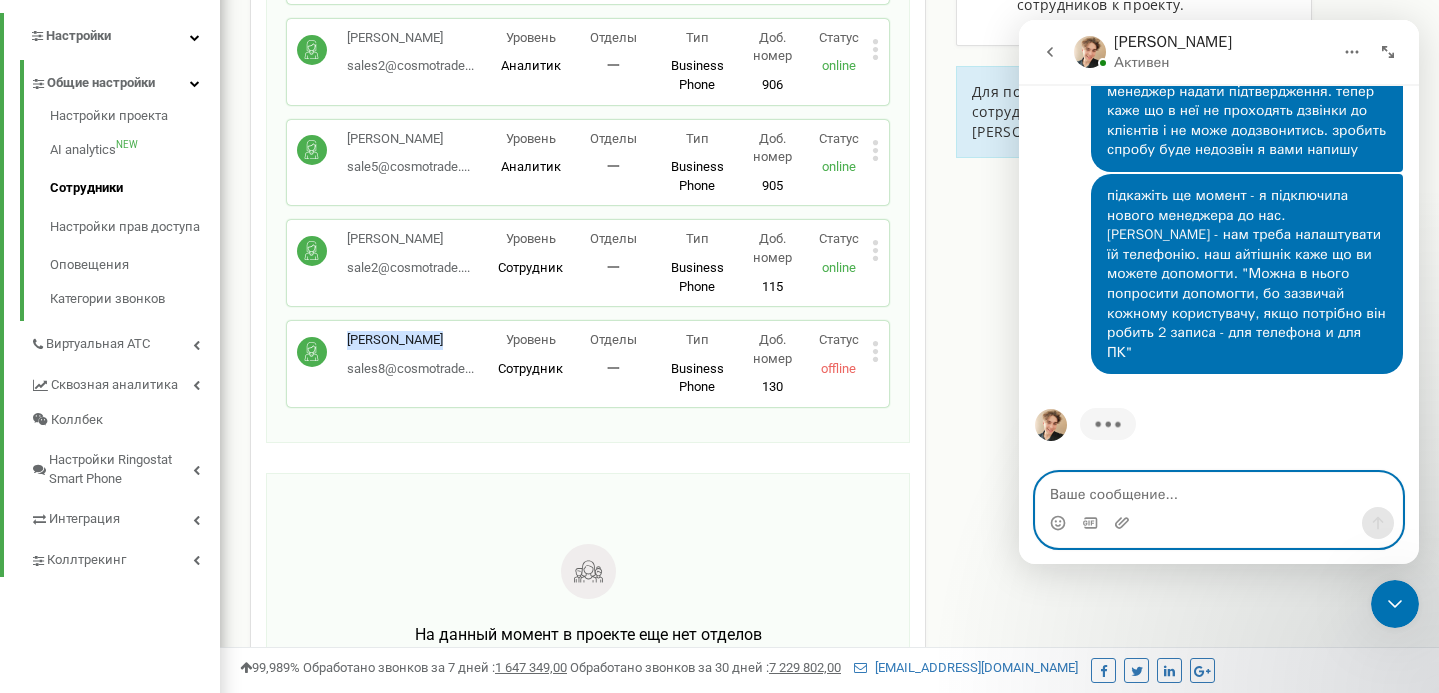 scroll, scrollTop: 835, scrollLeft: 0, axis: vertical 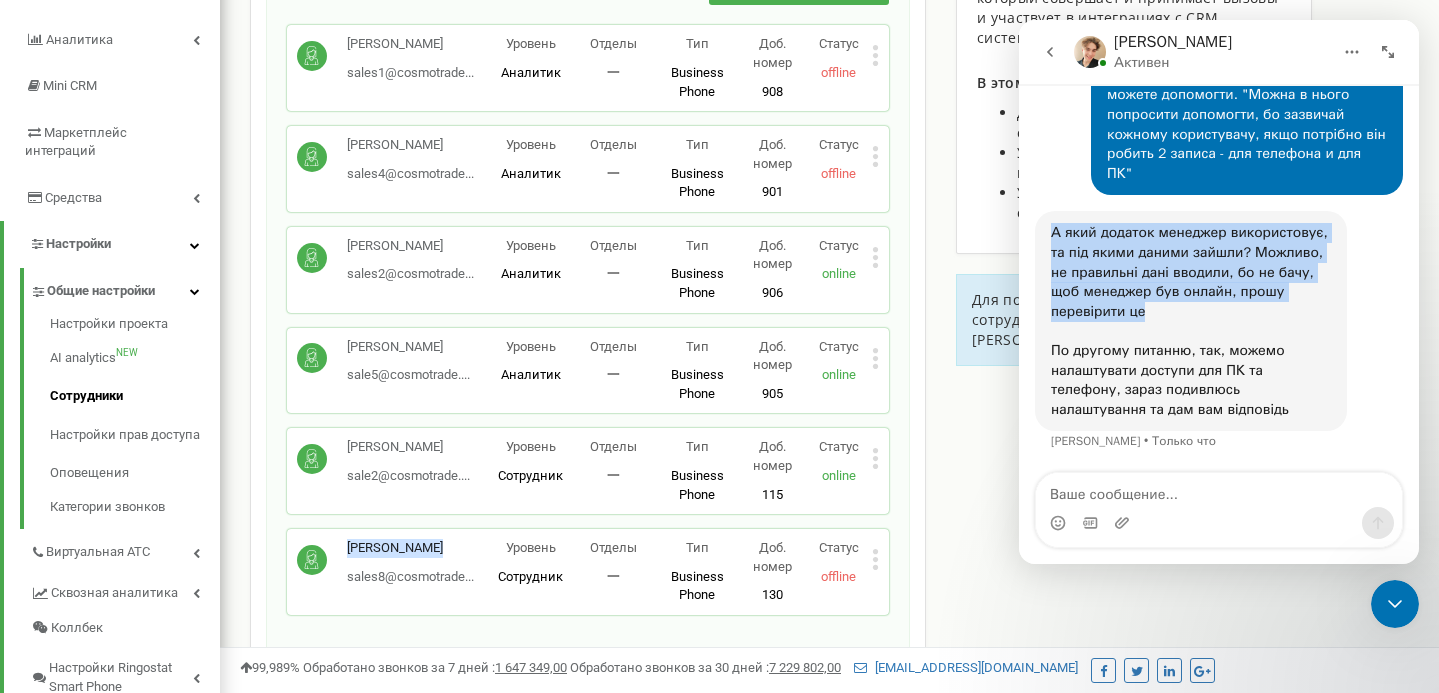 drag, startPoint x: 1165, startPoint y: 314, endPoint x: 1043, endPoint y: 243, distance: 141.15594 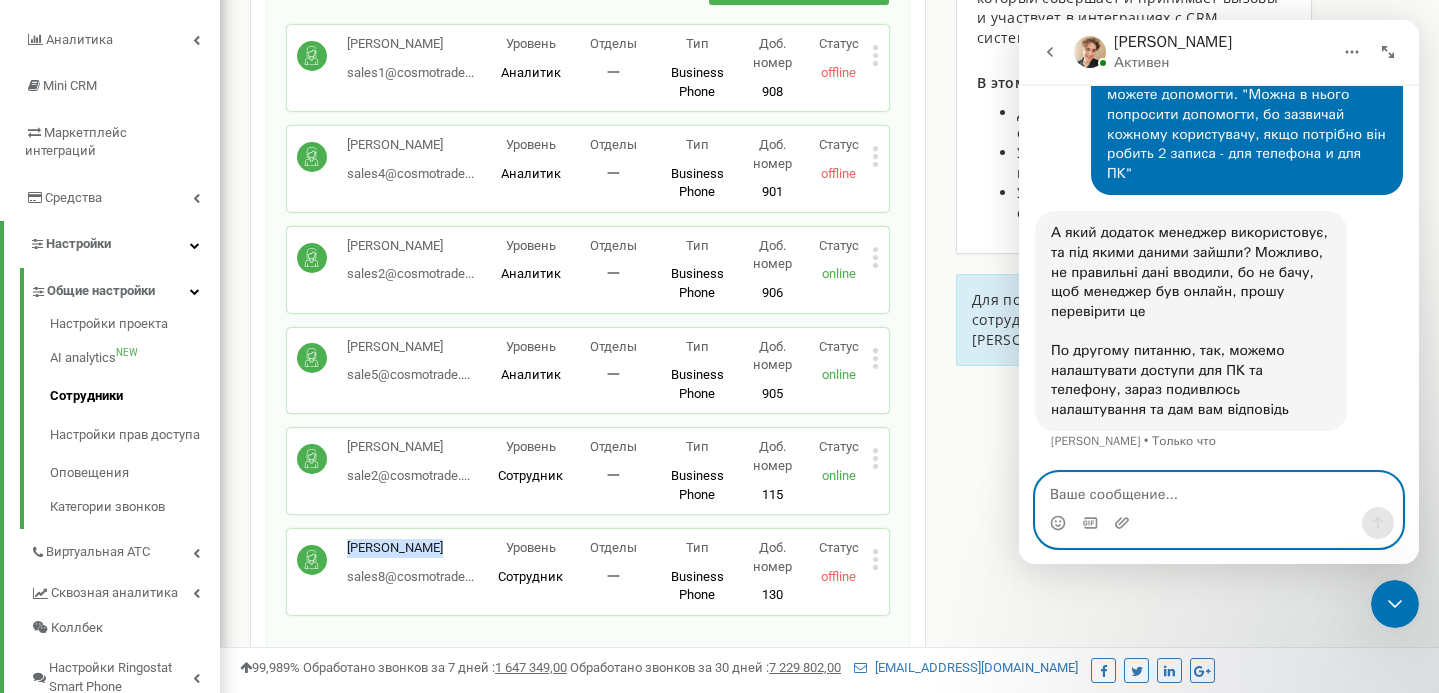 click at bounding box center (1219, 490) 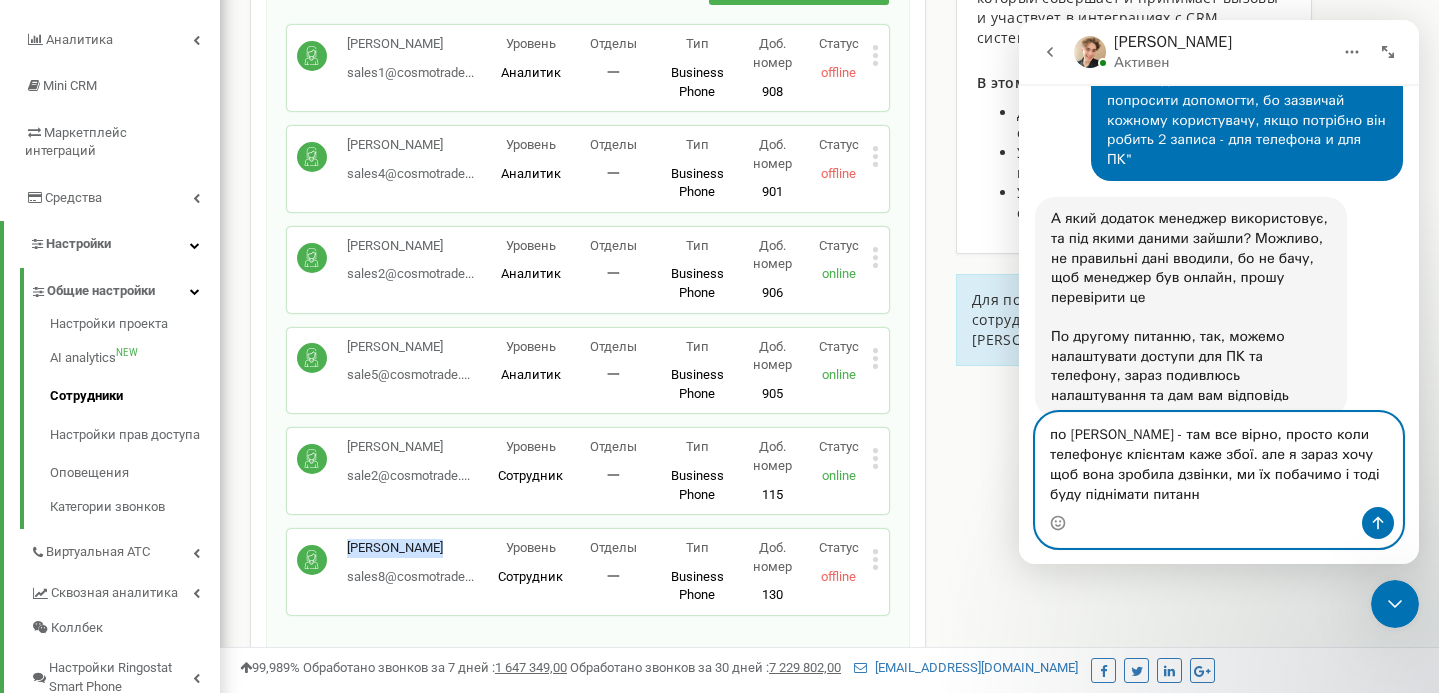 type on "по [PERSON_NAME] - там все вірно, просто коли телефонує клієнтам каже збої. але я зараз хочу щоб вона зробила дзвінки, ми їх побачимо і тоді буду піднімати питання" 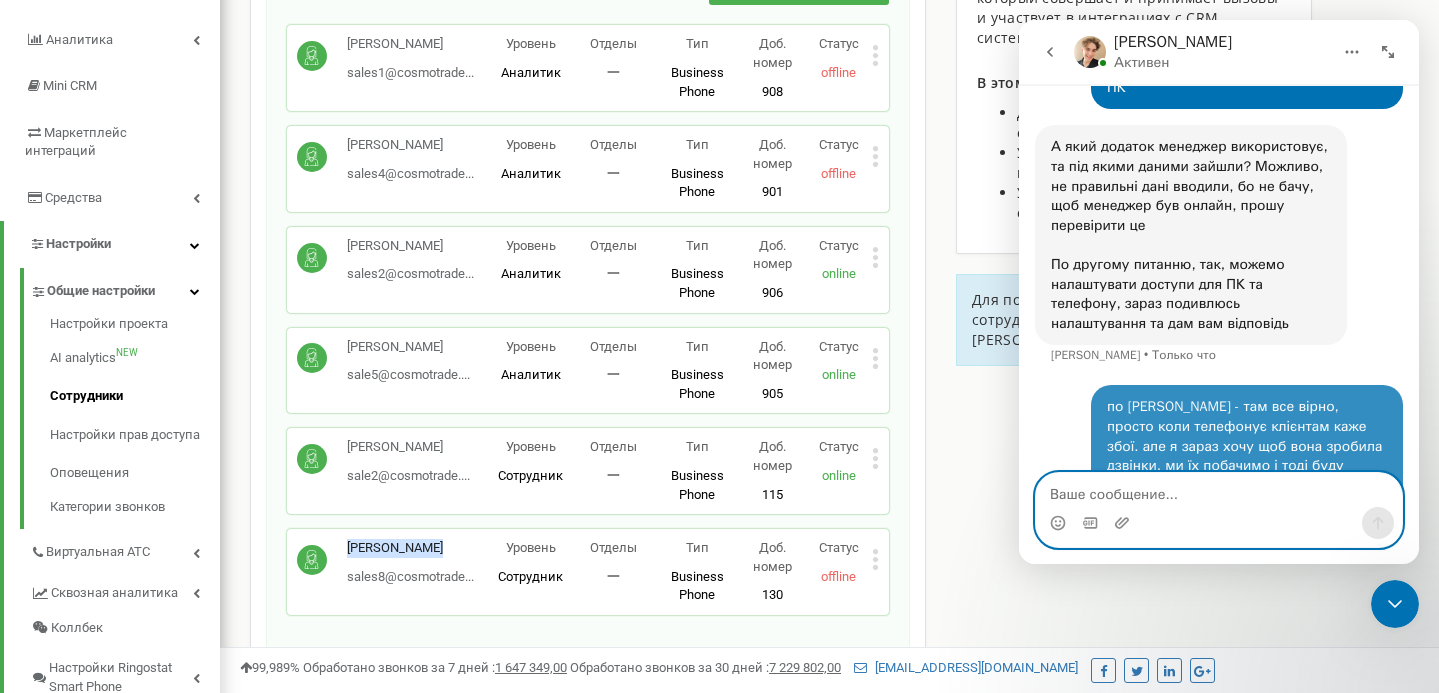 scroll, scrollTop: 1190, scrollLeft: 0, axis: vertical 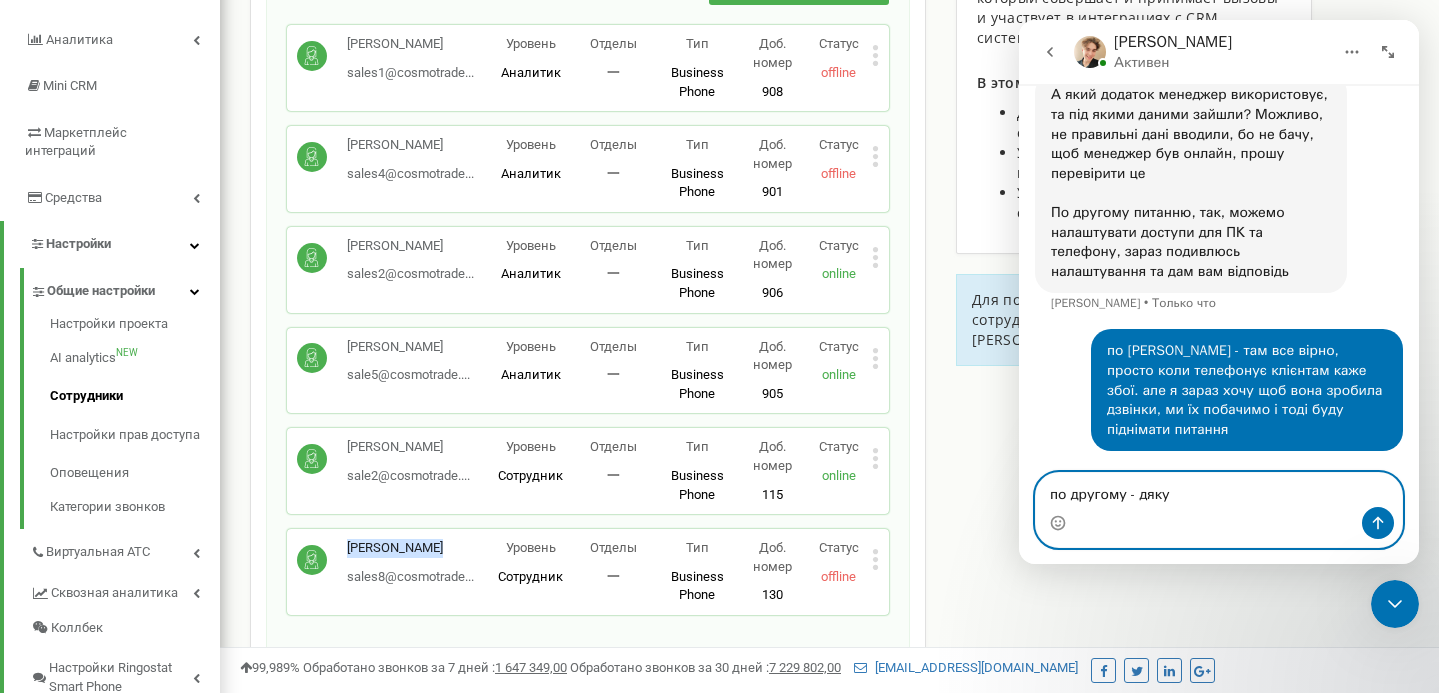 type on "по другому - дякую" 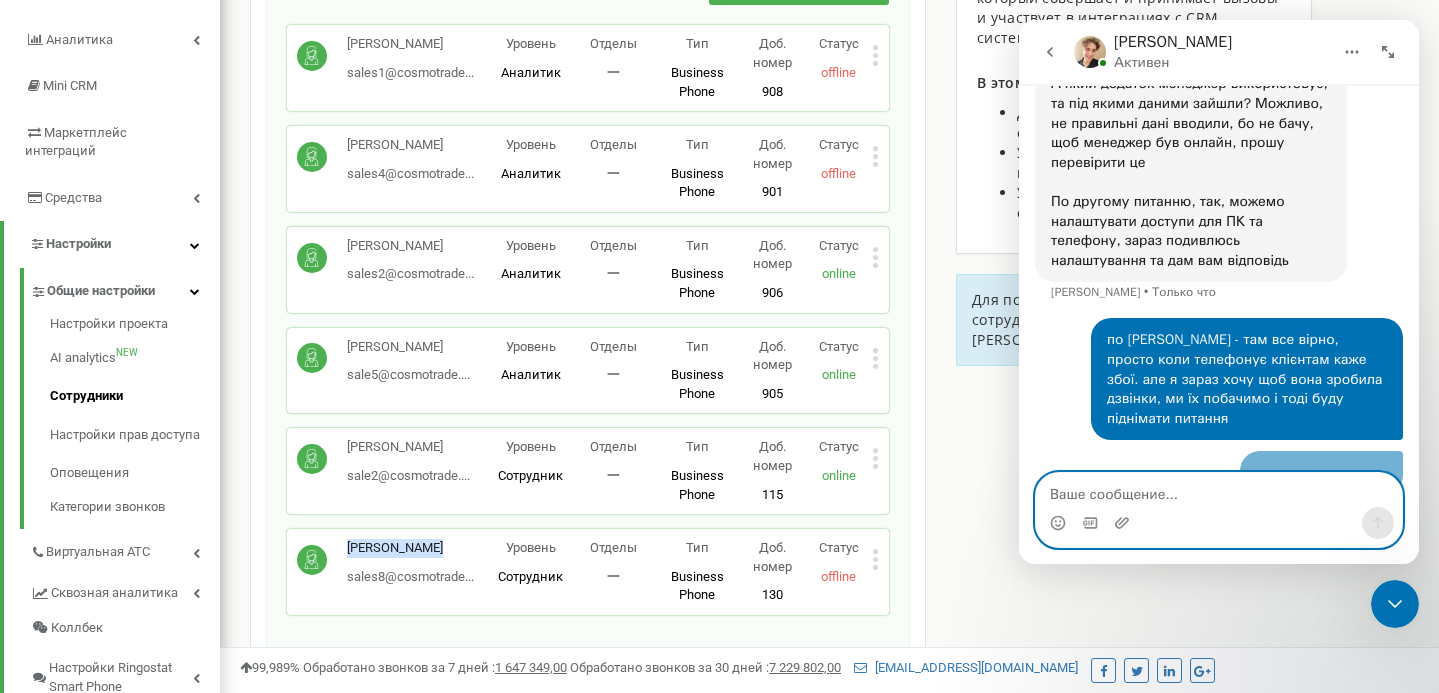 scroll, scrollTop: 1235, scrollLeft: 0, axis: vertical 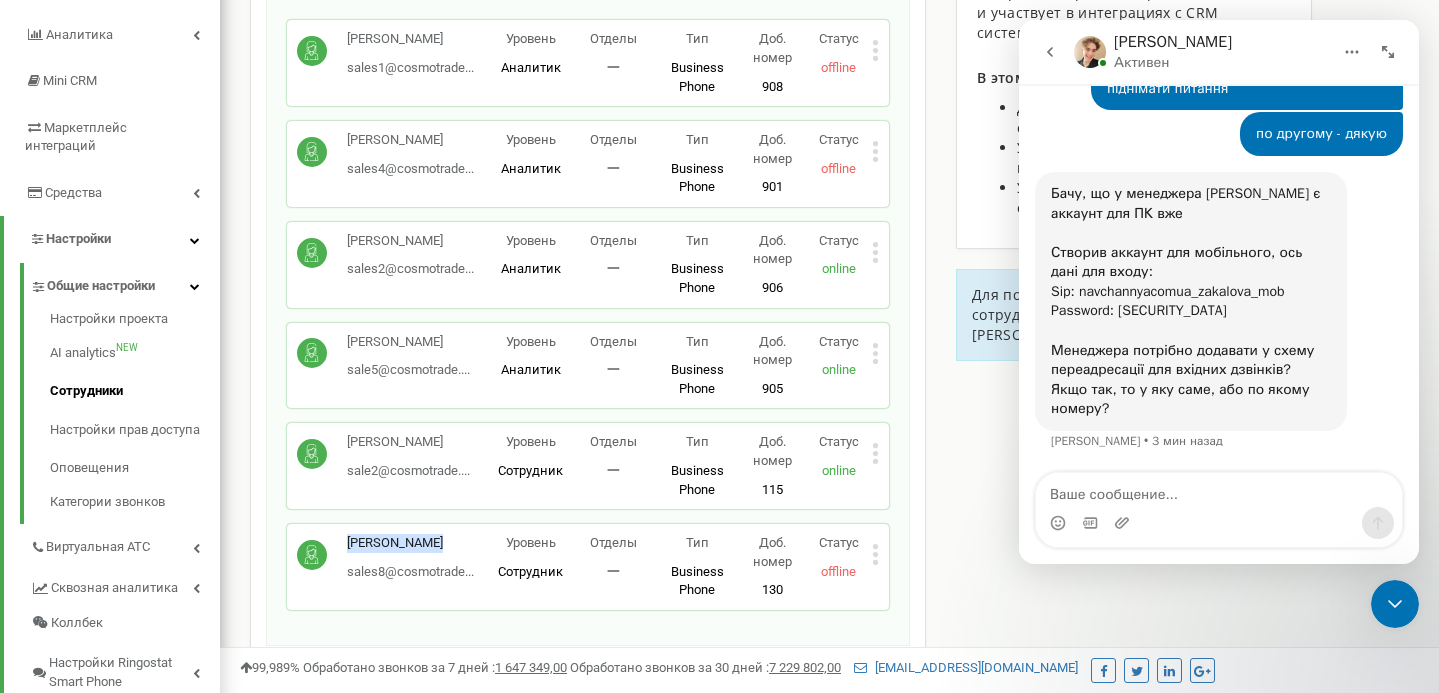 drag, startPoint x: 1246, startPoint y: 320, endPoint x: 1043, endPoint y: 204, distance: 233.80548 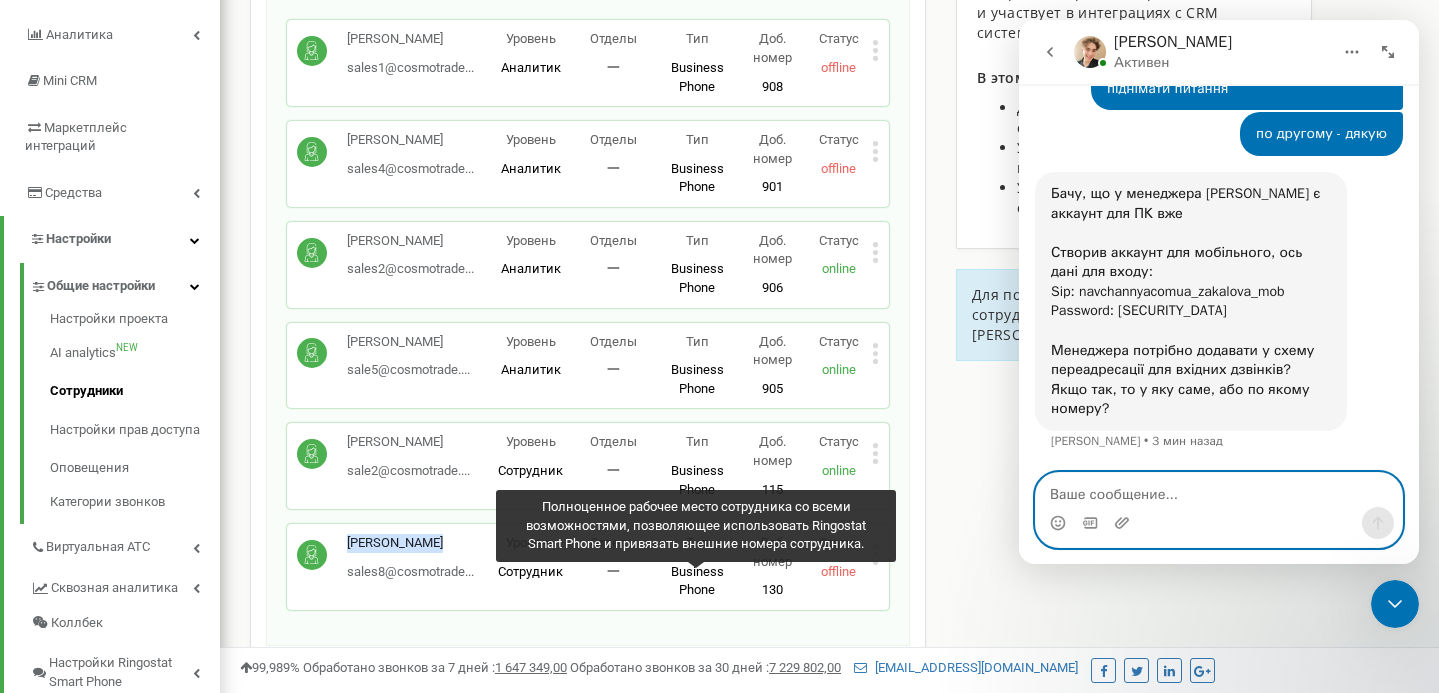 click at bounding box center [1219, 490] 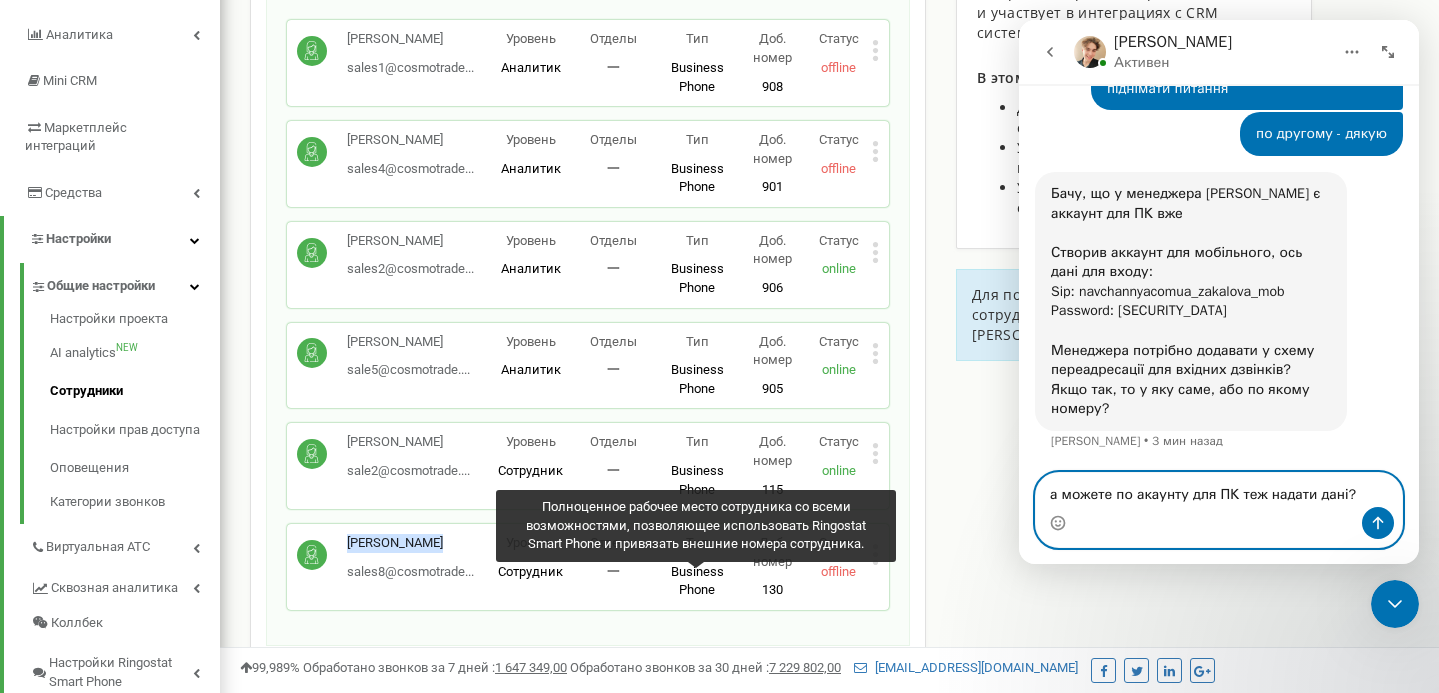 type on "а можете по акаунту для ПК теж надати дані?" 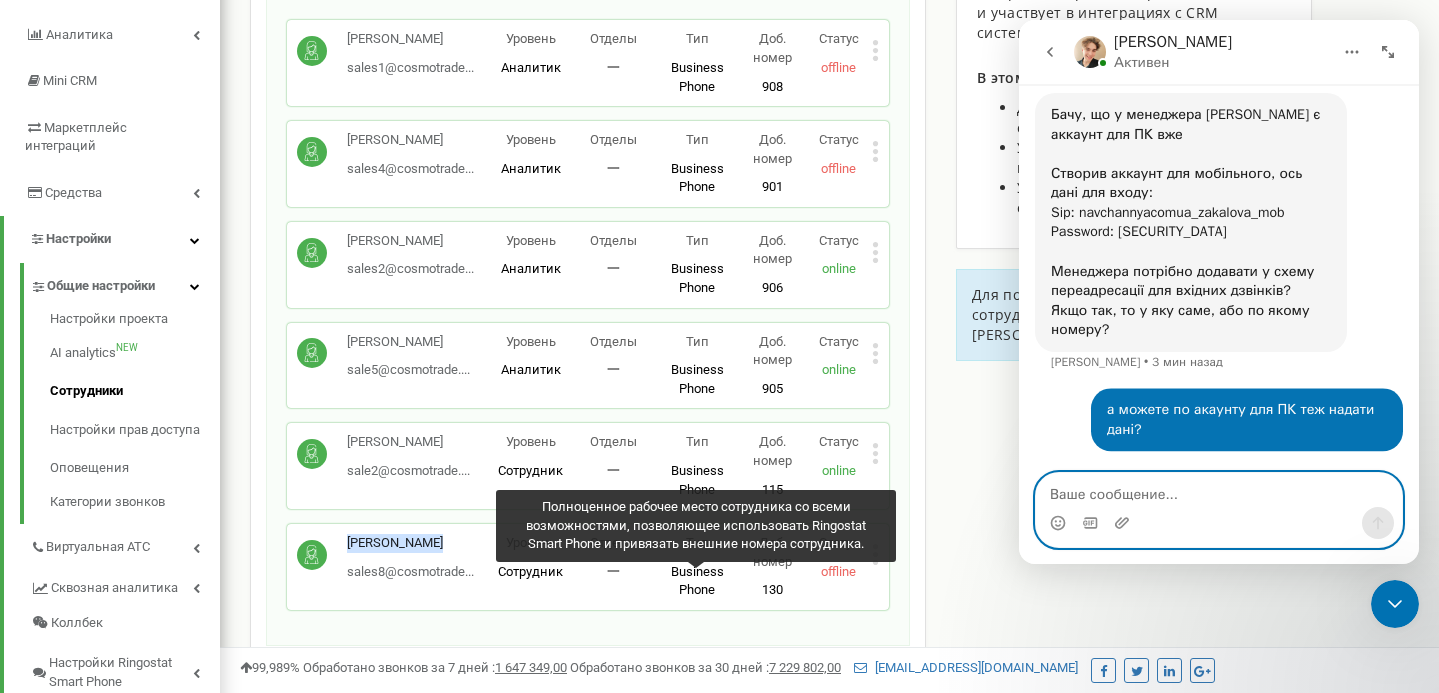 scroll, scrollTop: 1601, scrollLeft: 0, axis: vertical 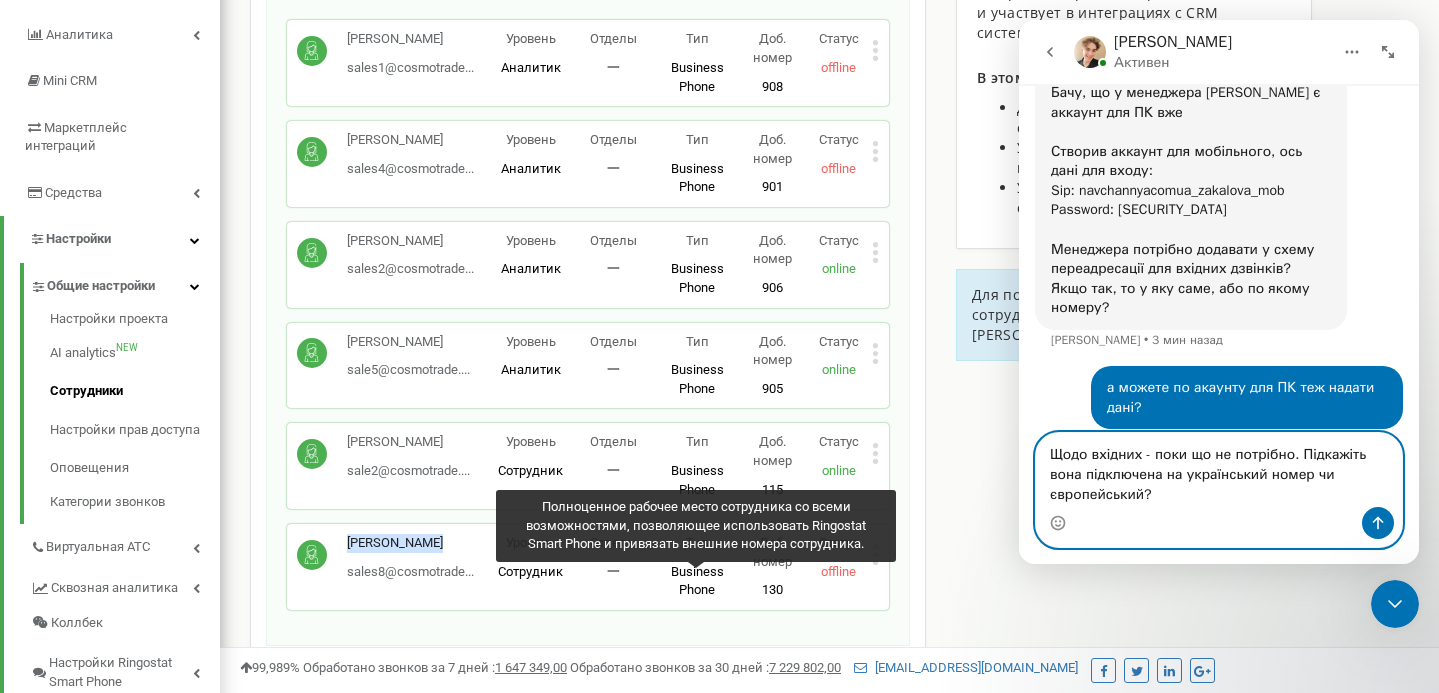 type on "Щодо вхідних - поки що не потрібно. Підкажіть вона підключена на український номер чи європейський?" 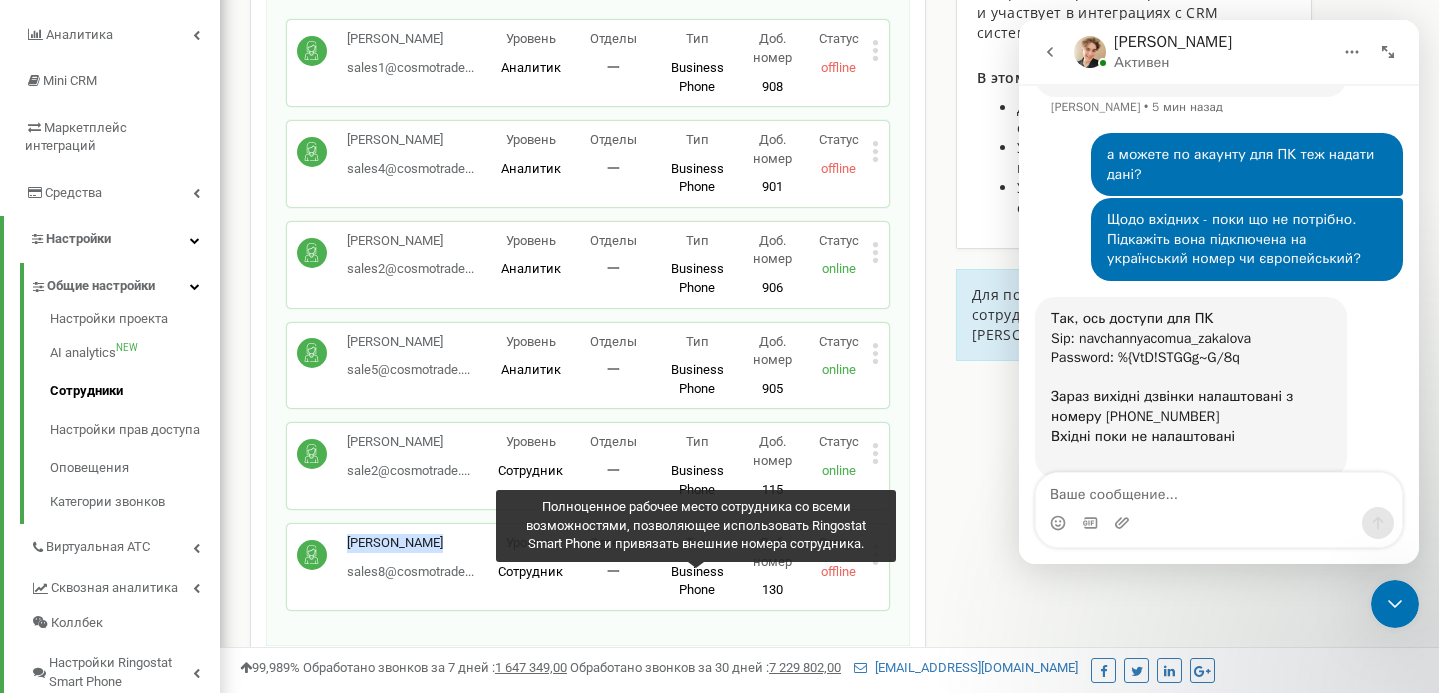 scroll, scrollTop: 1858, scrollLeft: 0, axis: vertical 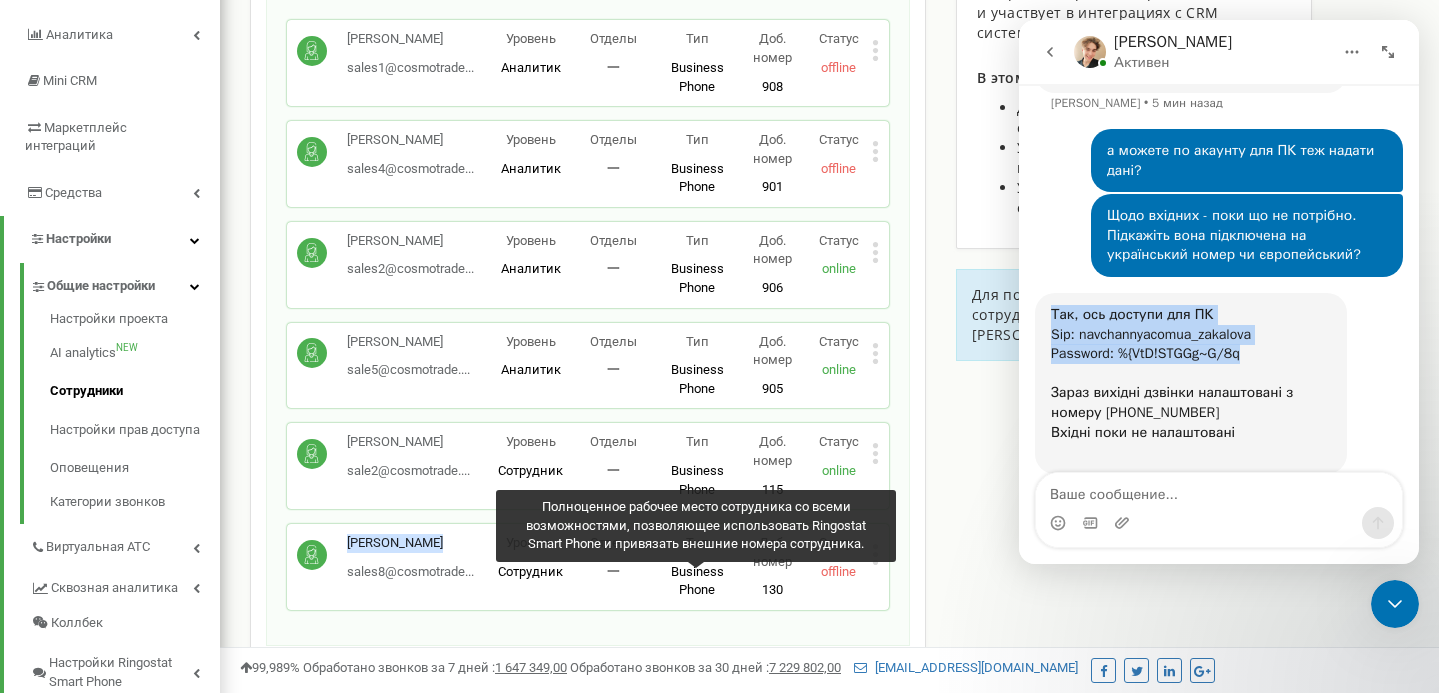 drag, startPoint x: 1251, startPoint y: 355, endPoint x: 1052, endPoint y: 314, distance: 203.17972 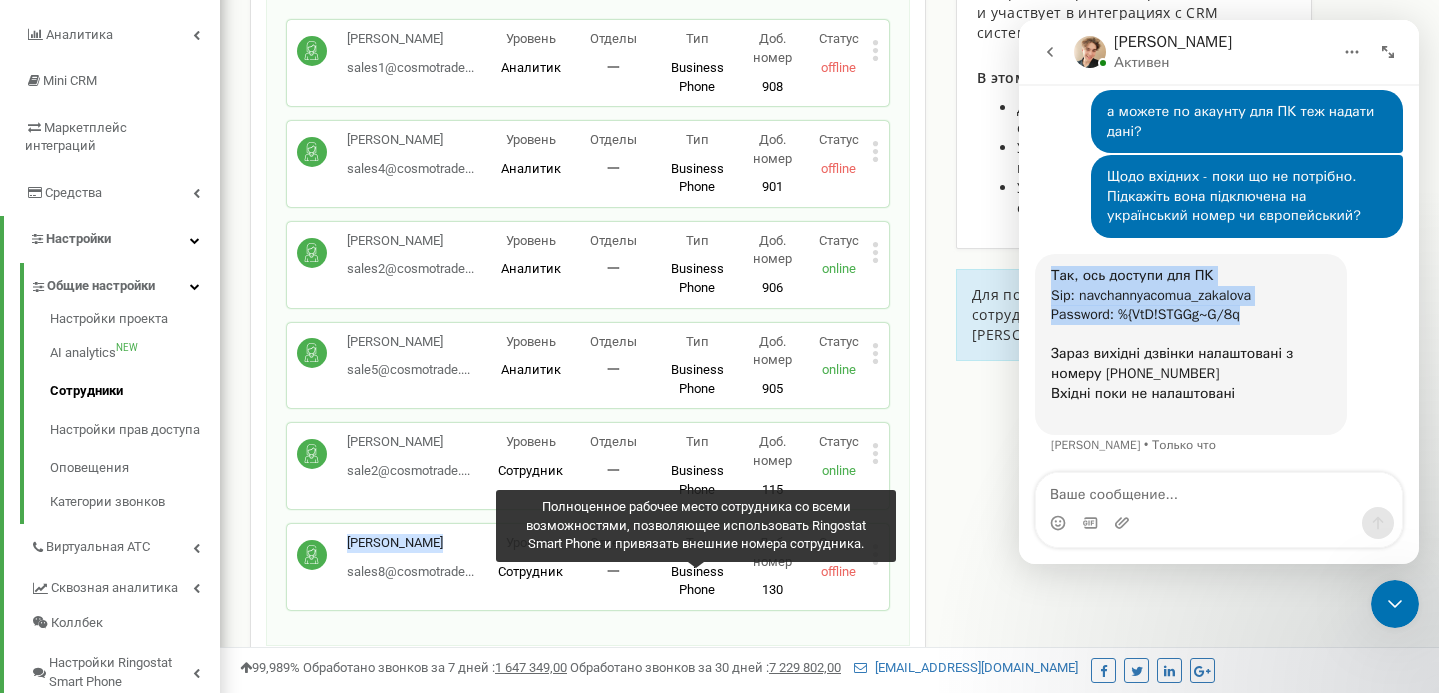 scroll, scrollTop: 1896, scrollLeft: 0, axis: vertical 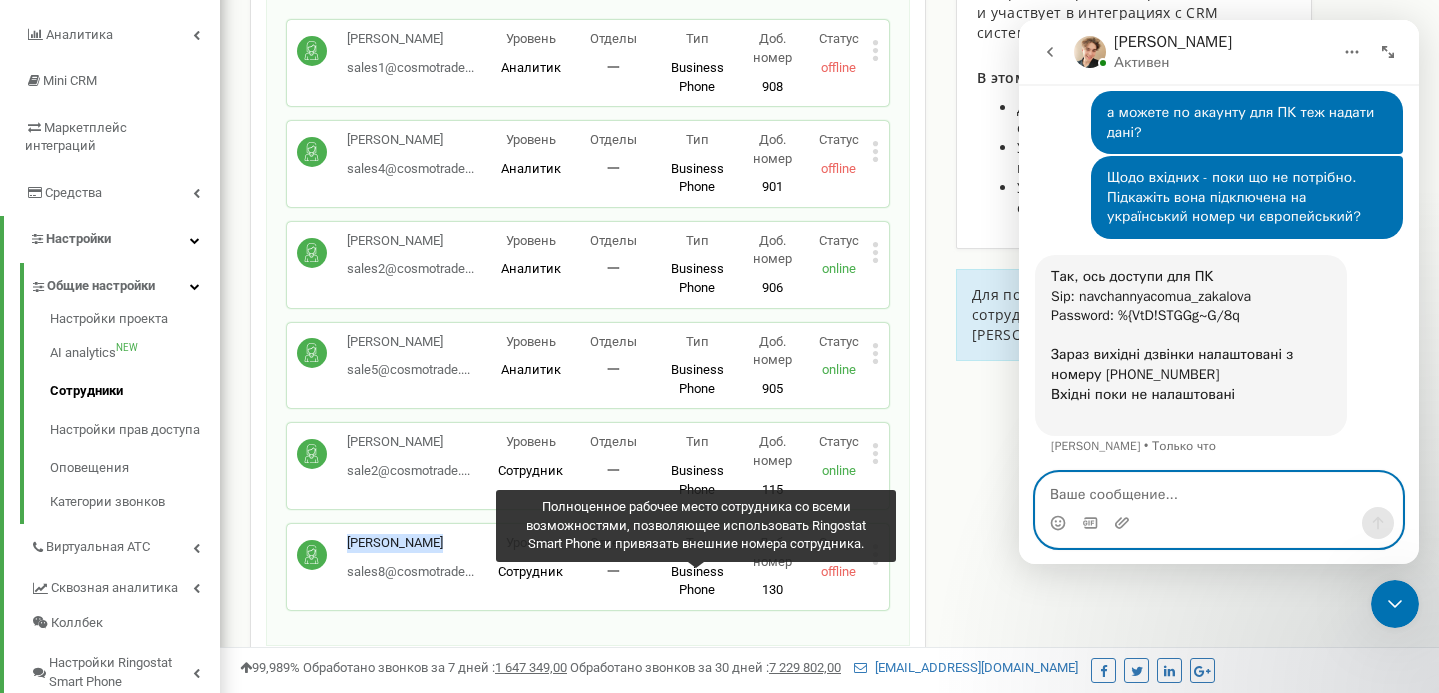 click at bounding box center [1219, 490] 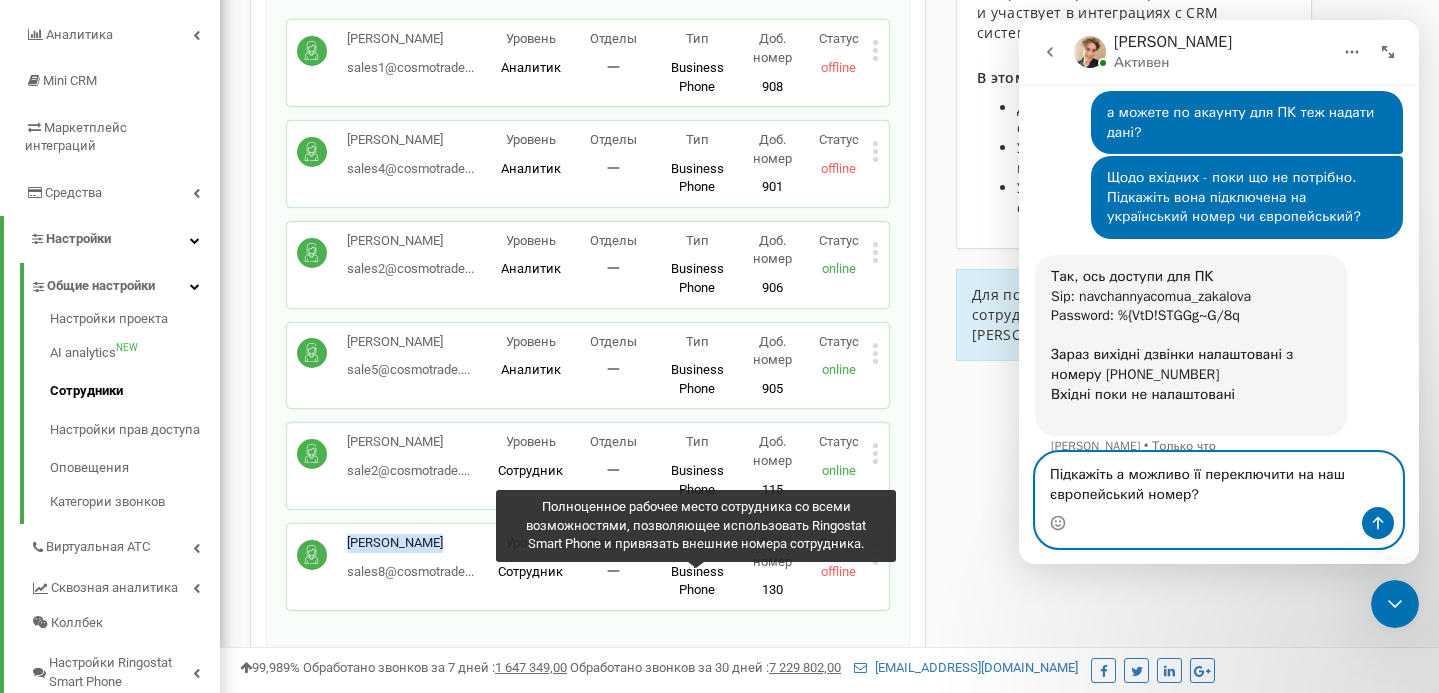 type on "Підкажіть а можливо її переключити на наш європейський номер?" 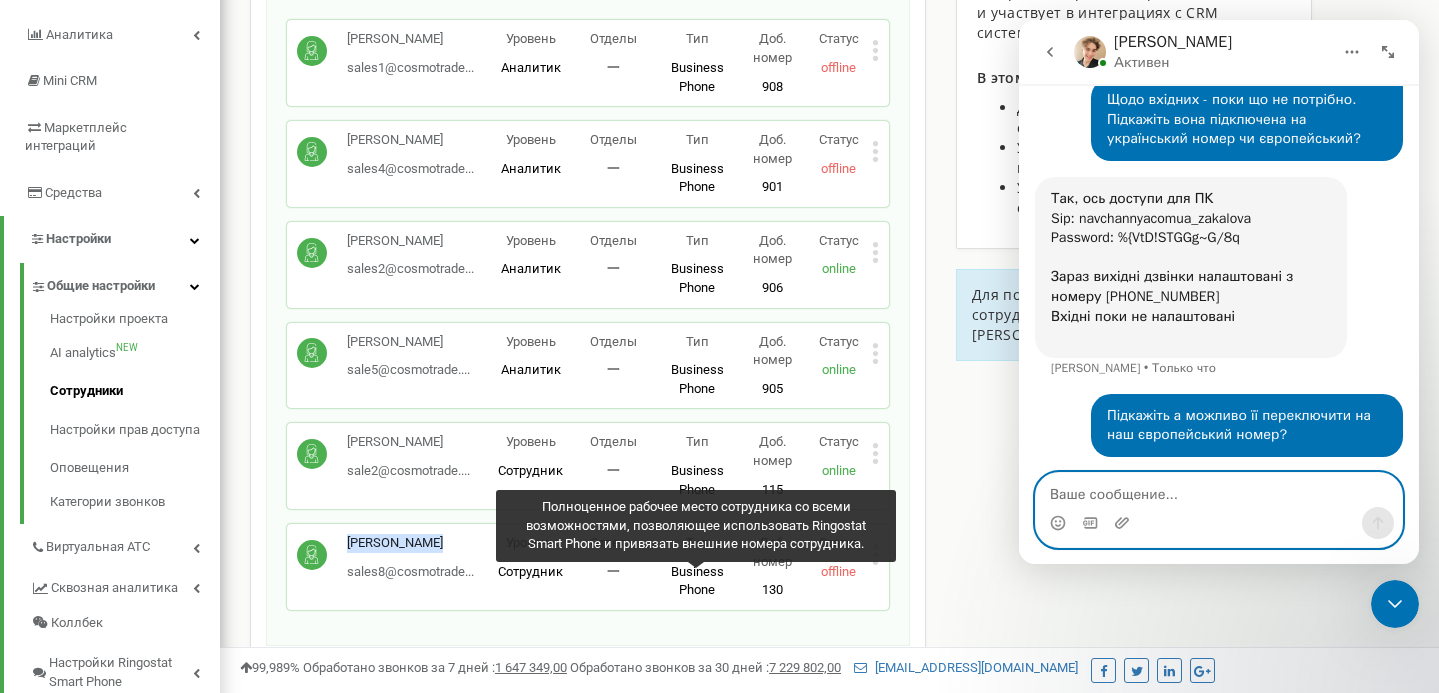 scroll, scrollTop: 1974, scrollLeft: 0, axis: vertical 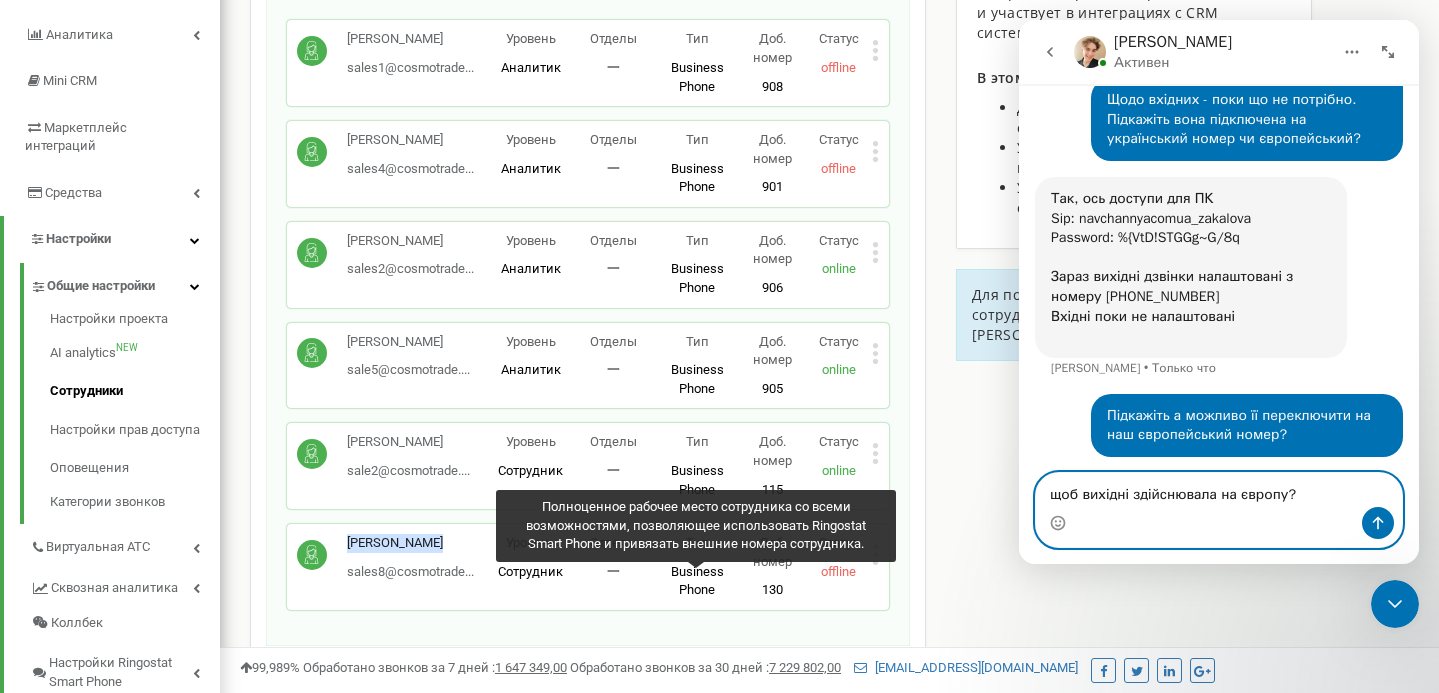 type on "щоб вихідні здійснювала на європу?" 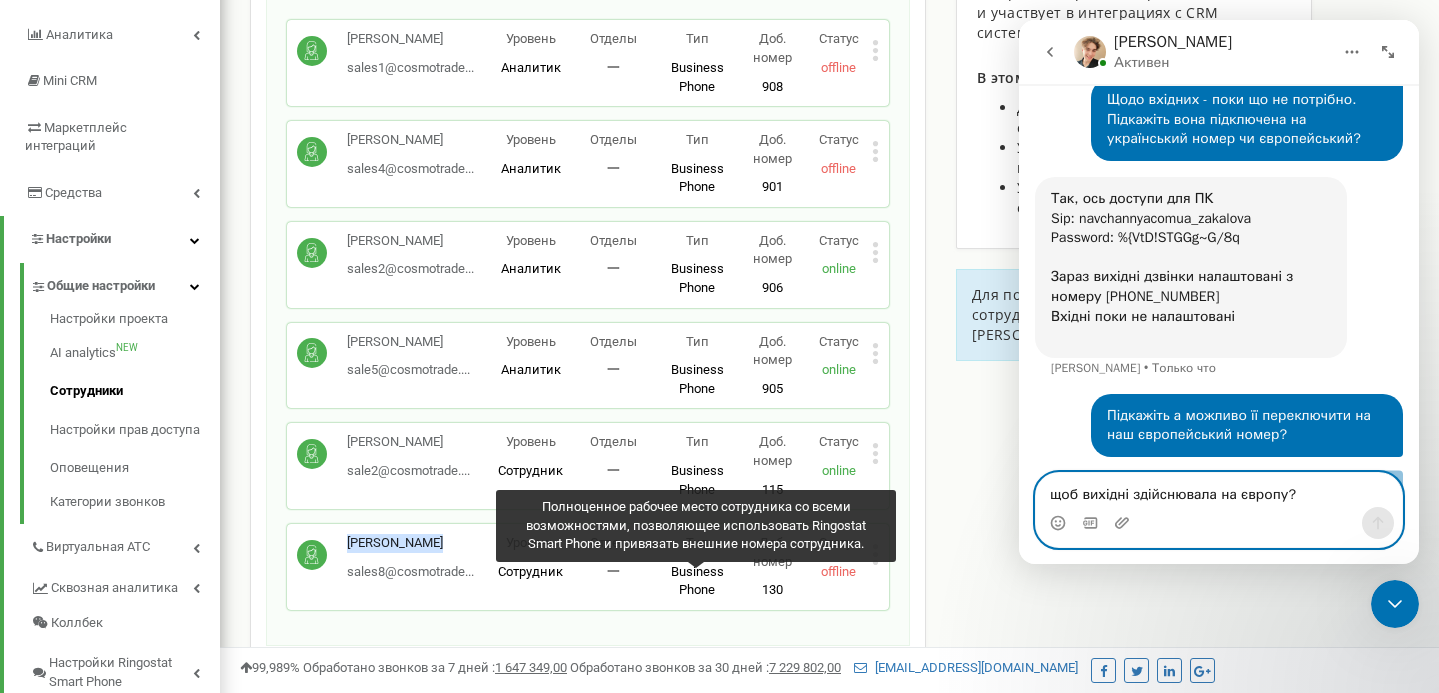 type 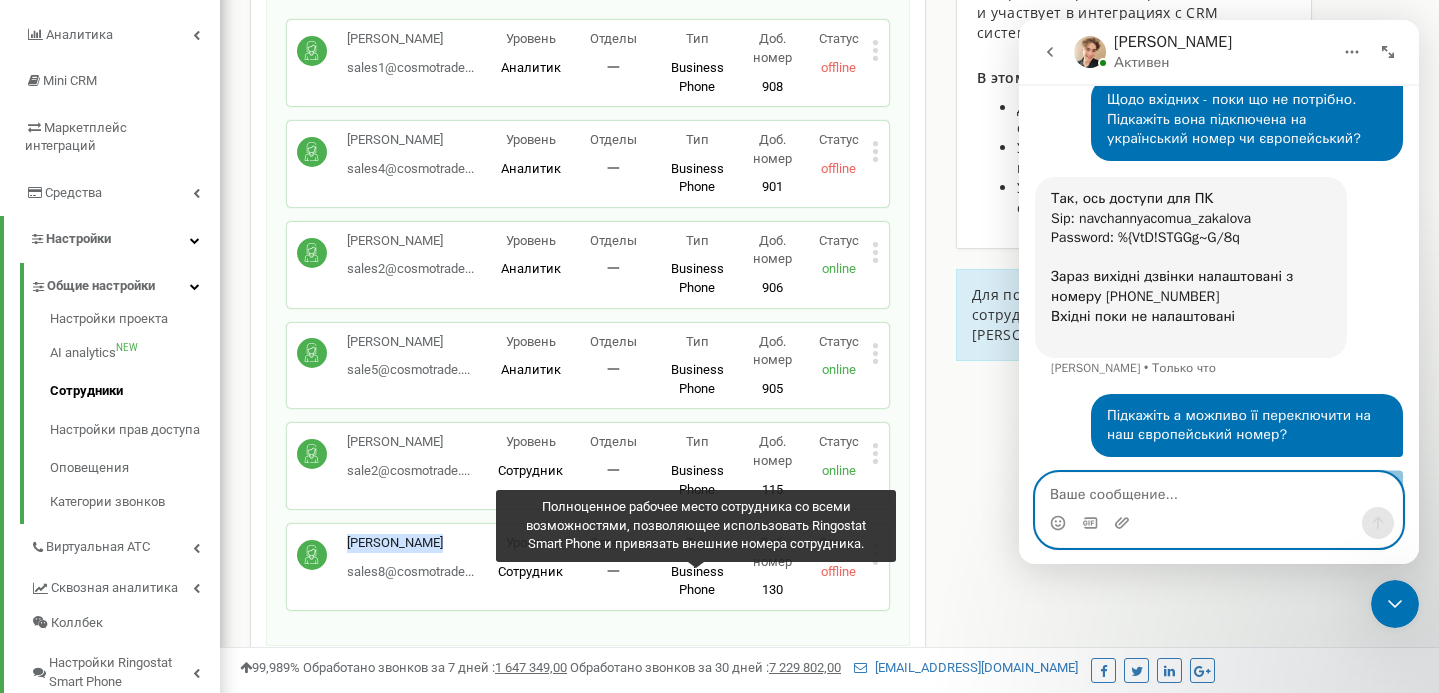 scroll, scrollTop: 2019, scrollLeft: 0, axis: vertical 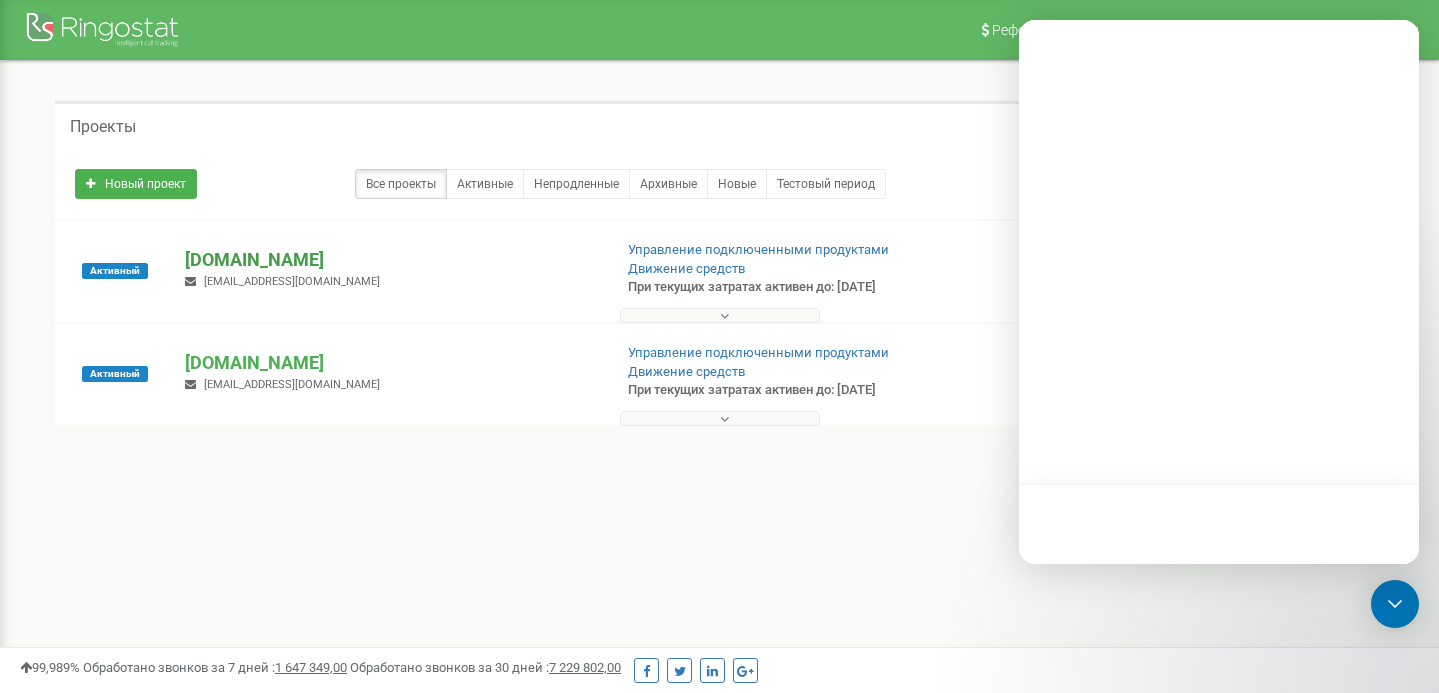 click on "[DOMAIN_NAME]" at bounding box center [390, 260] 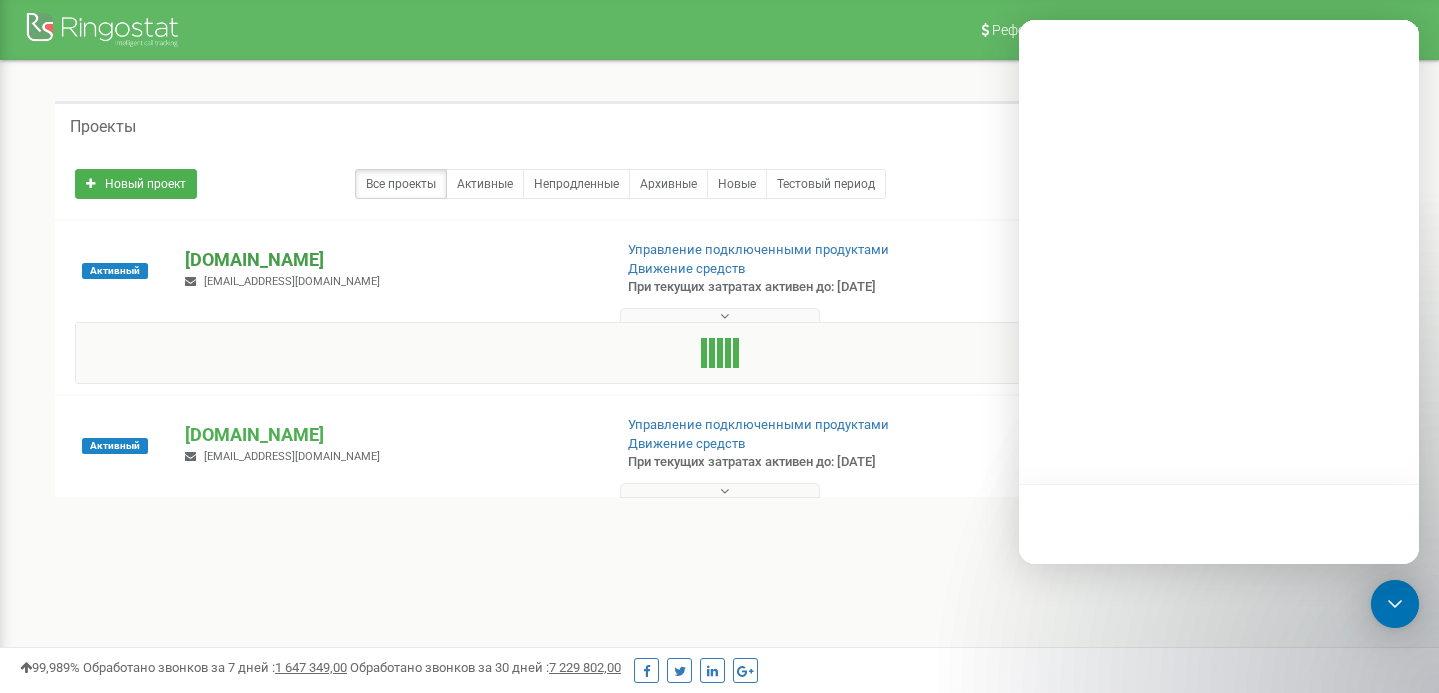 scroll, scrollTop: 0, scrollLeft: 0, axis: both 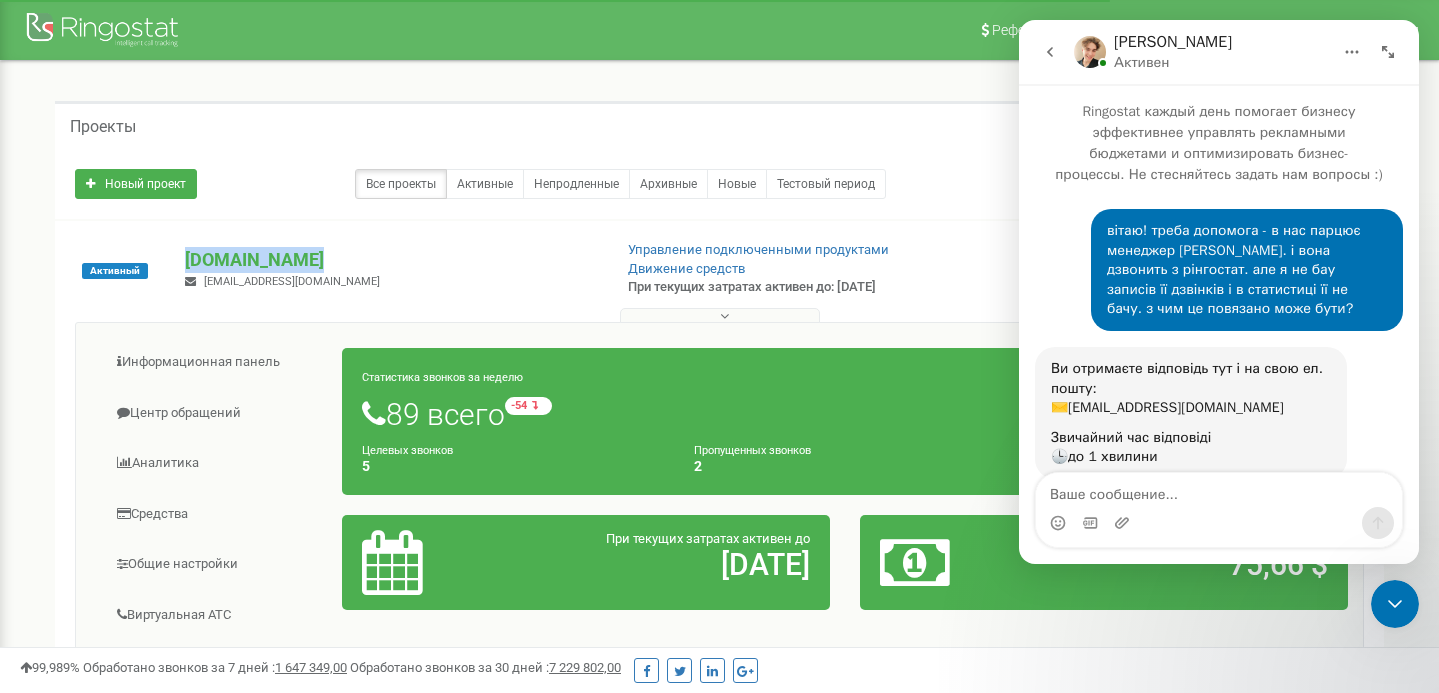 drag, startPoint x: 320, startPoint y: 273, endPoint x: 179, endPoint y: 274, distance: 141.00354 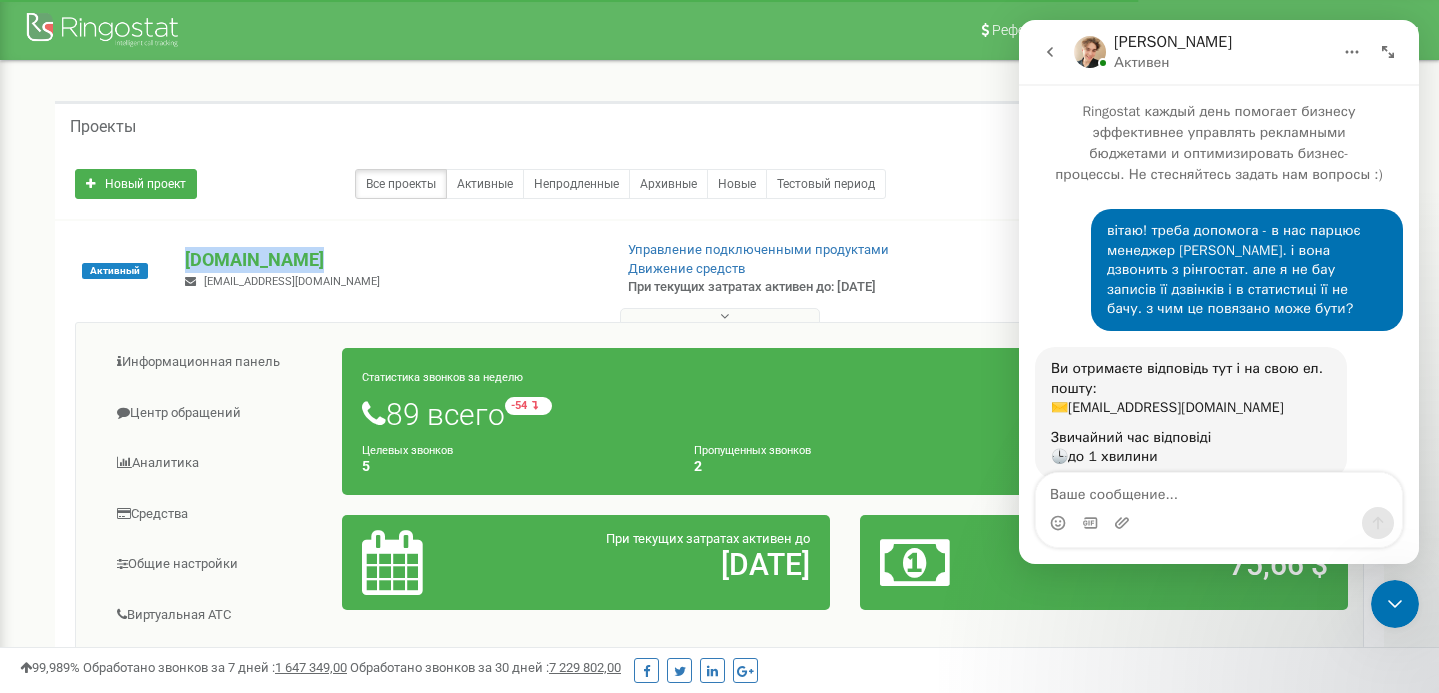 copy on "[DOMAIN_NAME]" 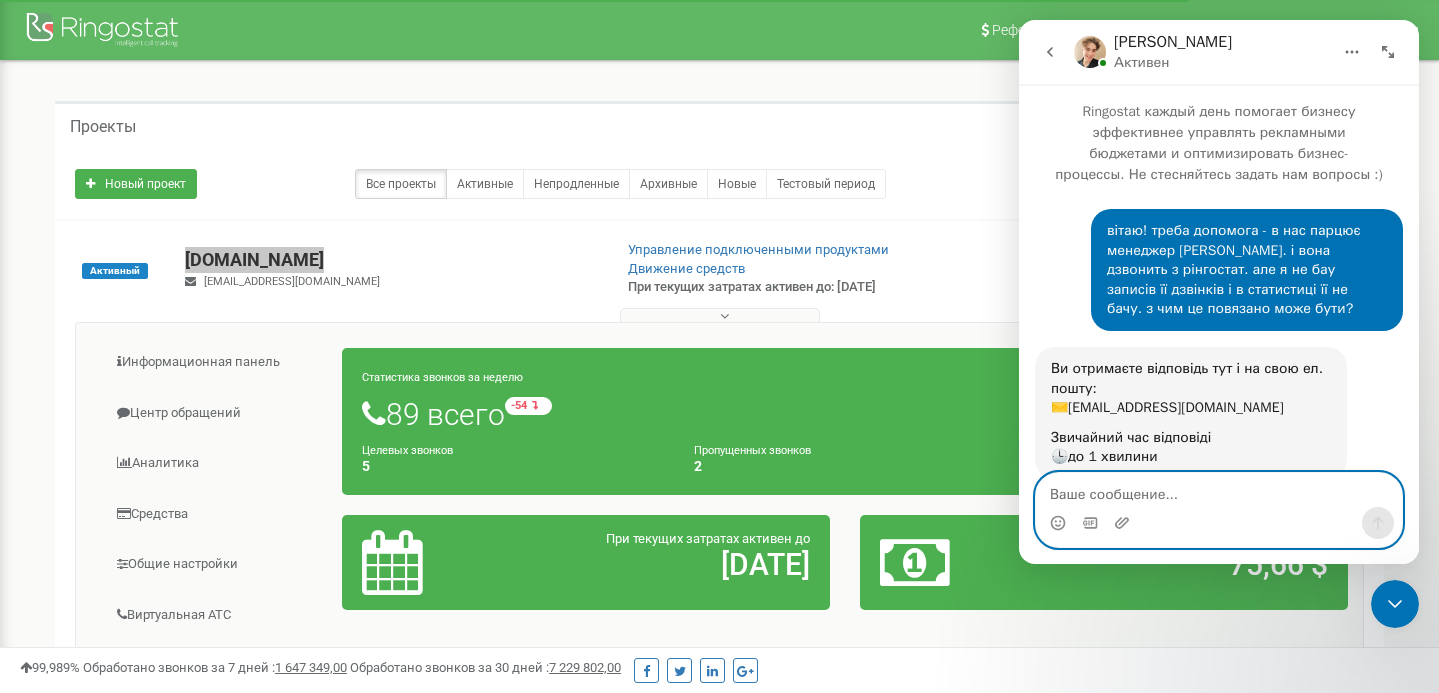 click at bounding box center (1219, 490) 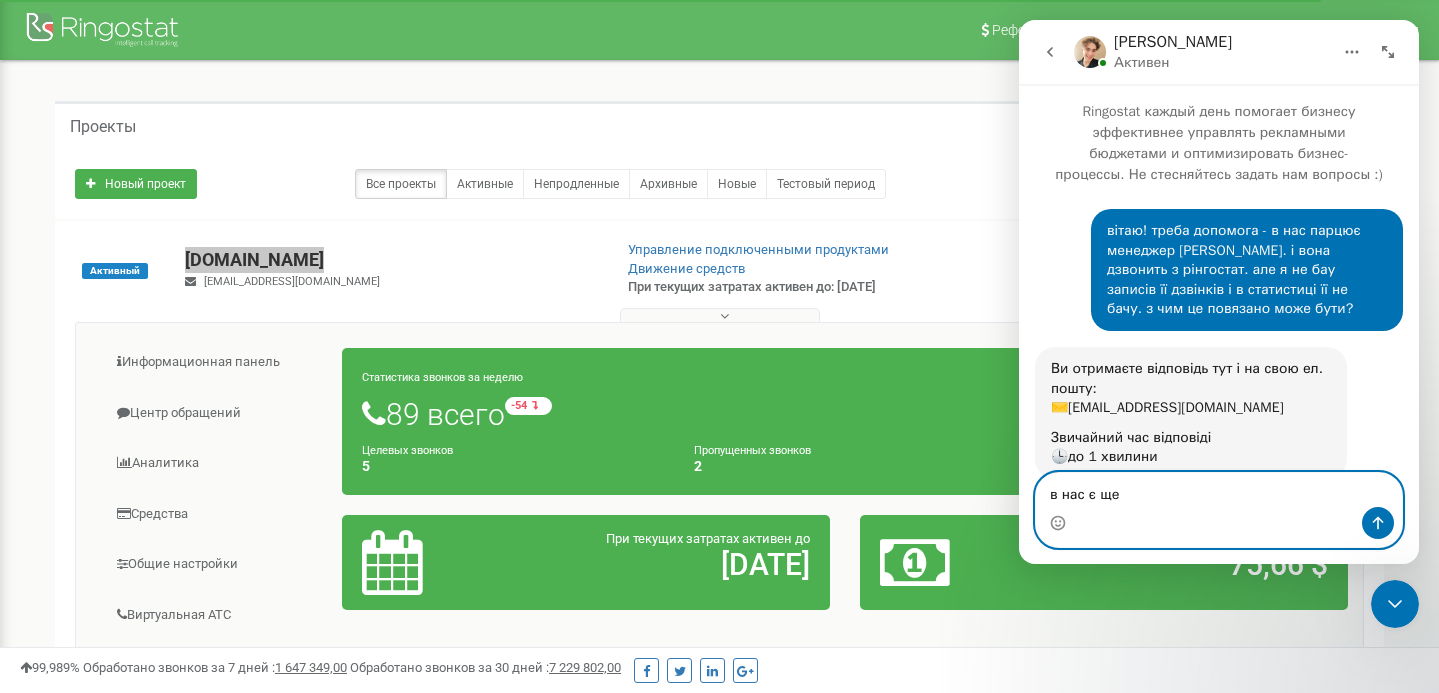 paste on "[DOMAIN_NAME]" 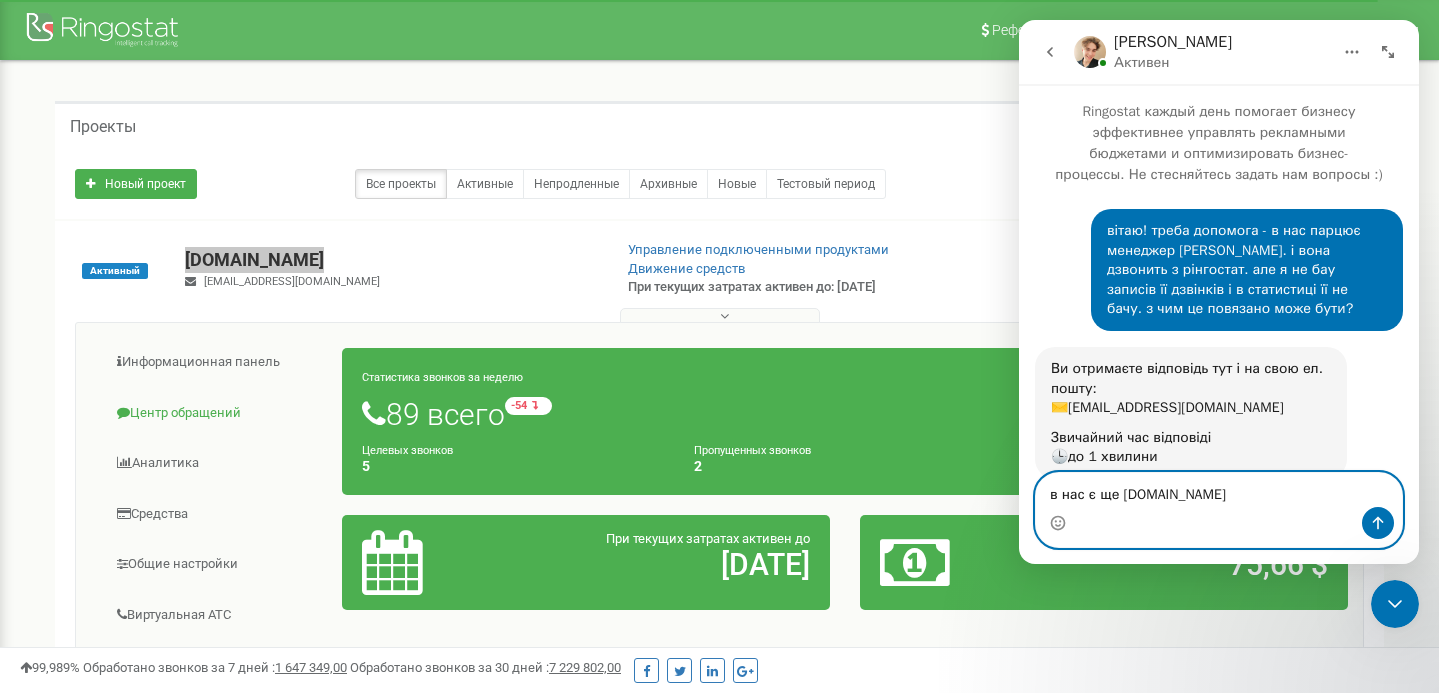 type on "в нас є ще cosmotrade.pl" 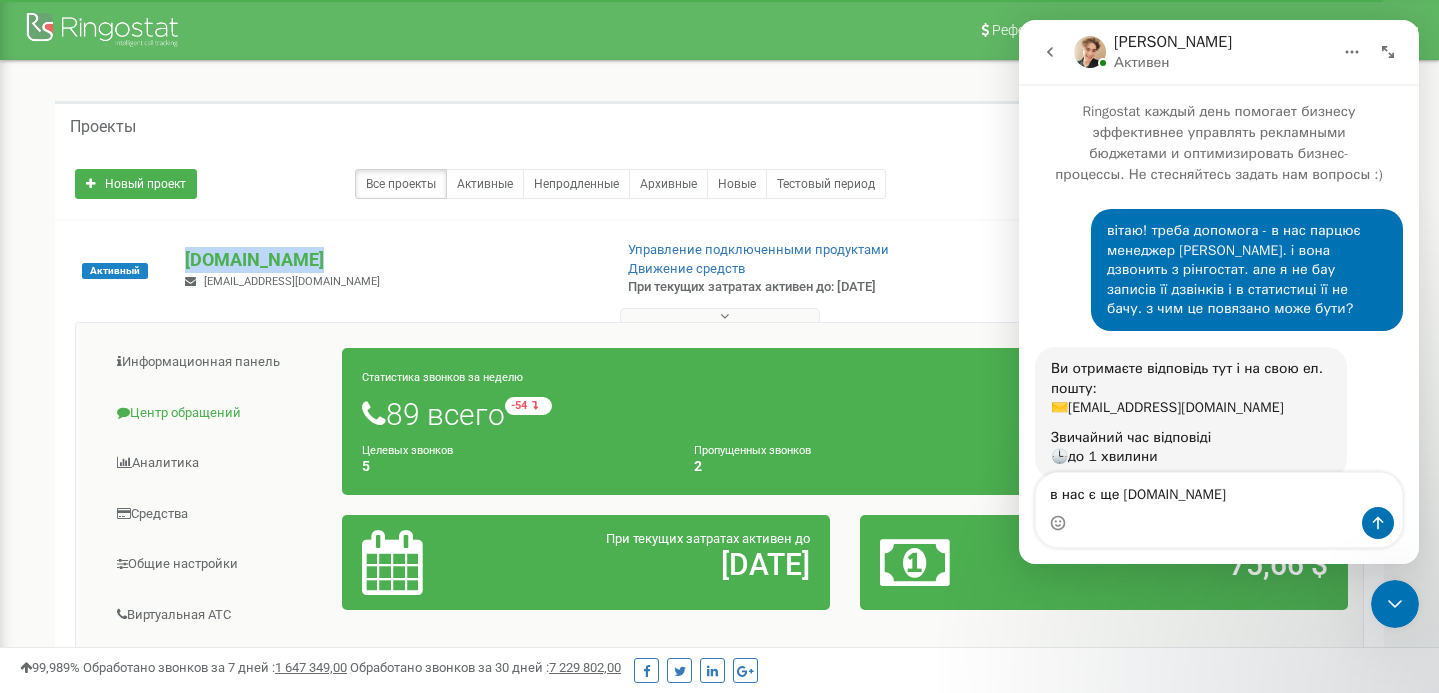 click on "Центр обращений" at bounding box center (217, 413) 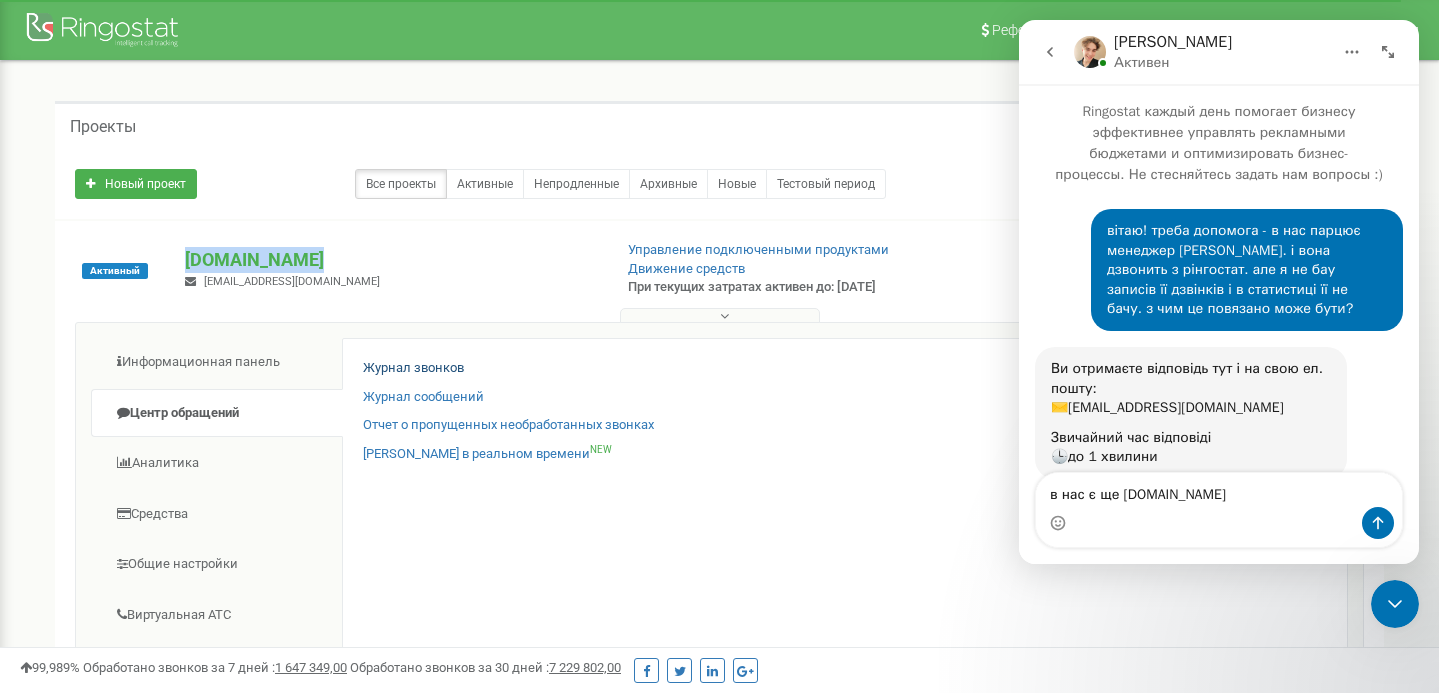 click on "Журнал звонков" at bounding box center [413, 368] 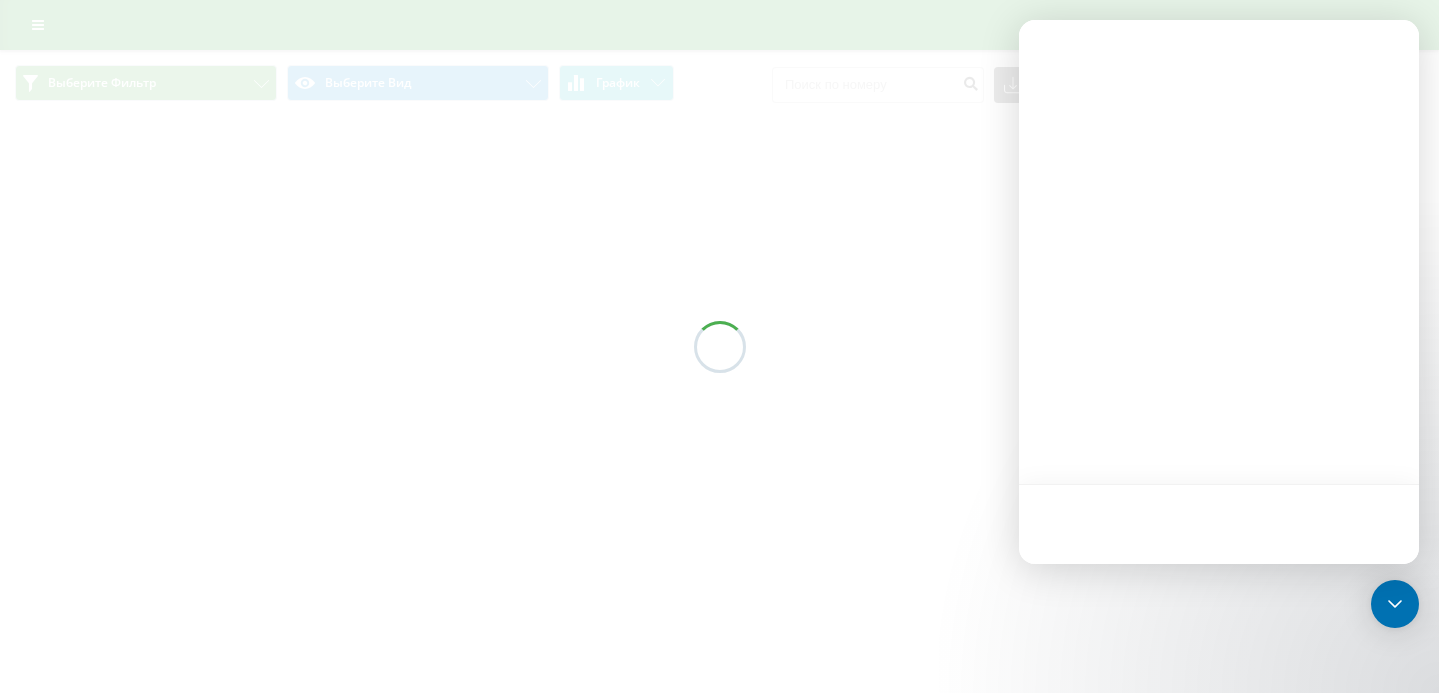 scroll, scrollTop: 0, scrollLeft: 0, axis: both 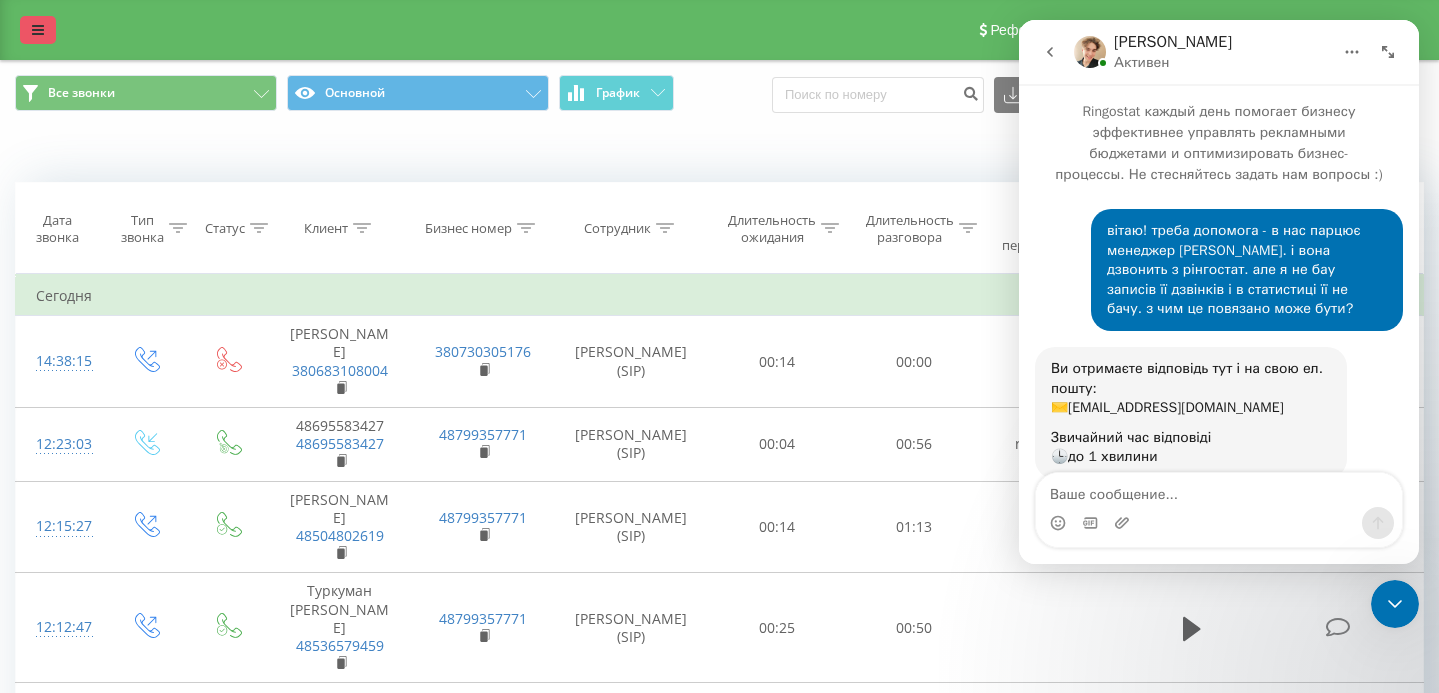 click at bounding box center [38, 30] 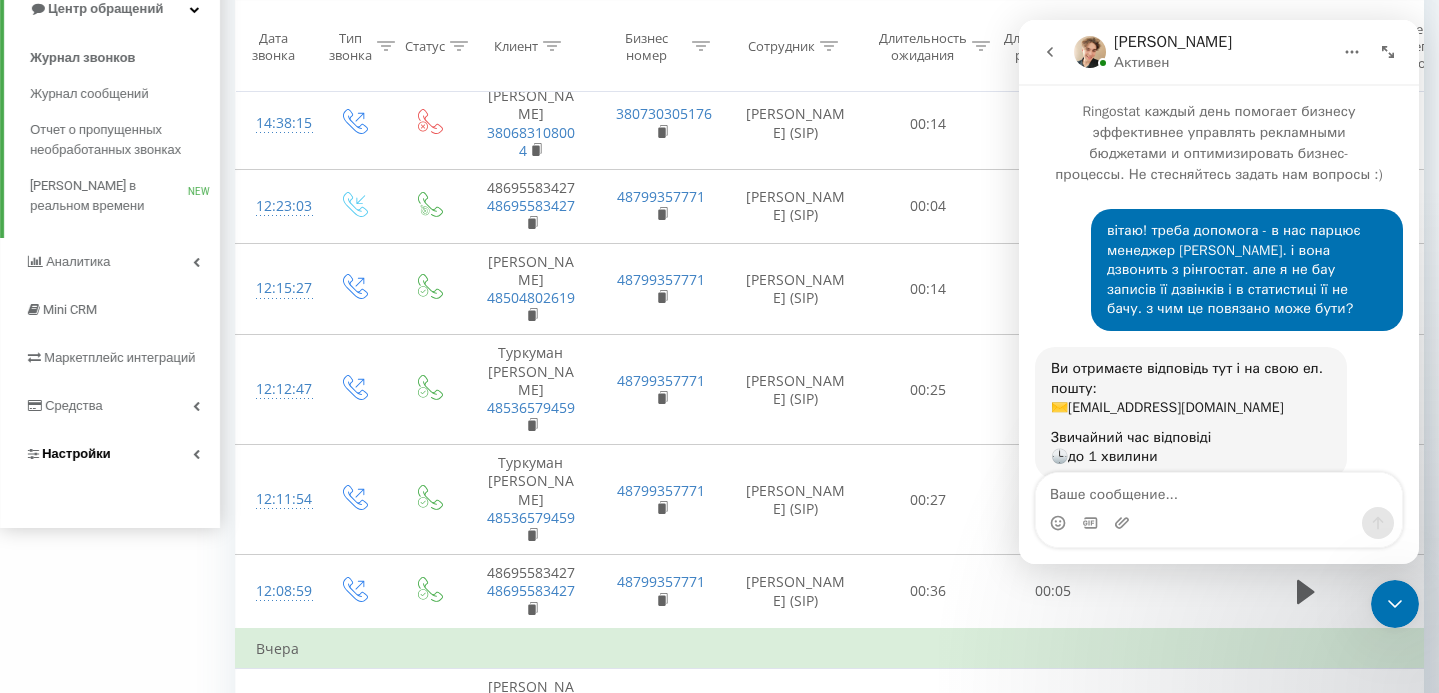 scroll, scrollTop: 245, scrollLeft: 0, axis: vertical 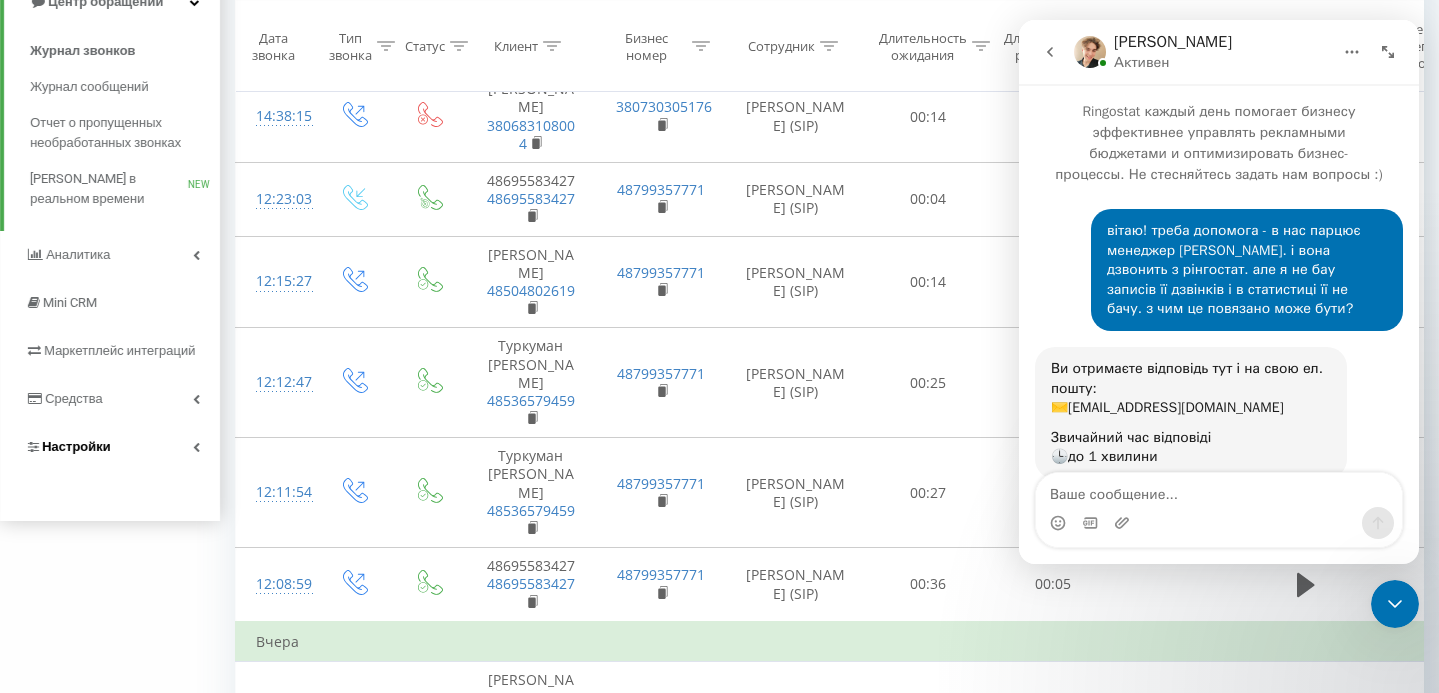 click on "Настройки" at bounding box center (110, 447) 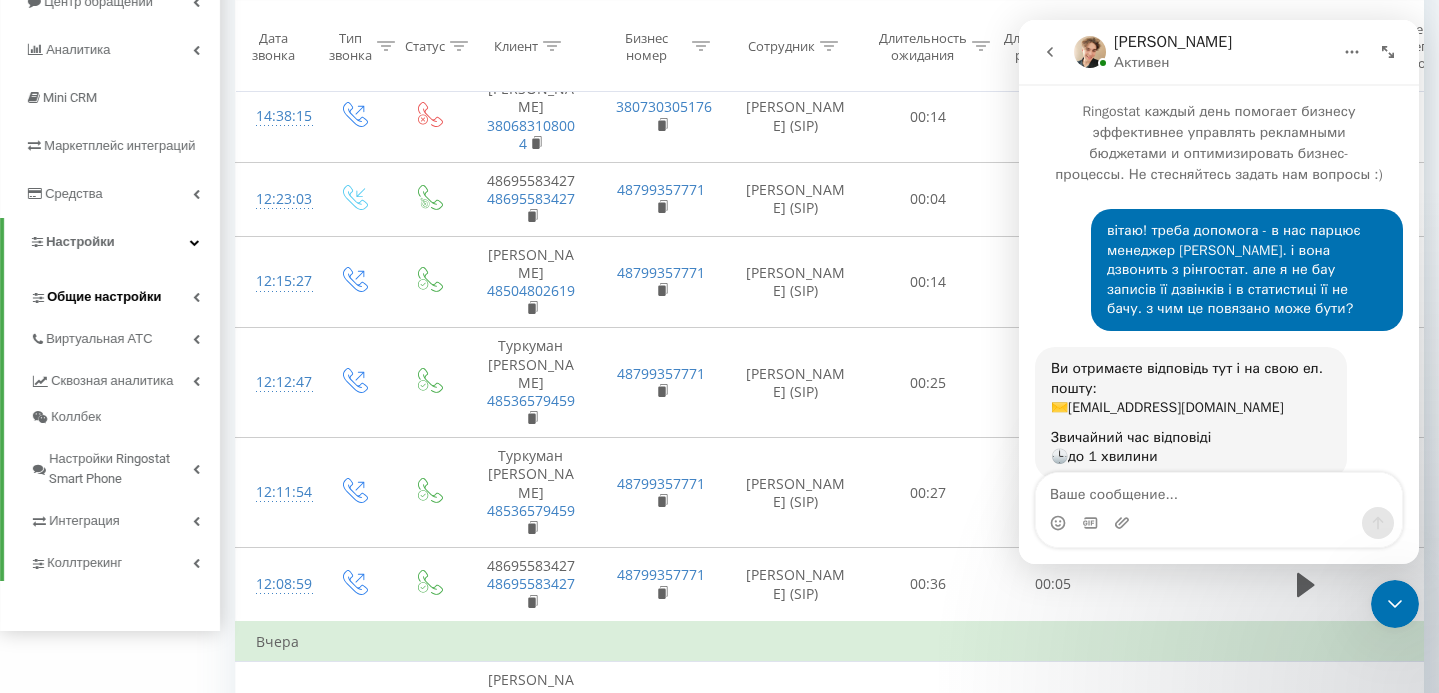 click on "Общие настройки" at bounding box center (104, 297) 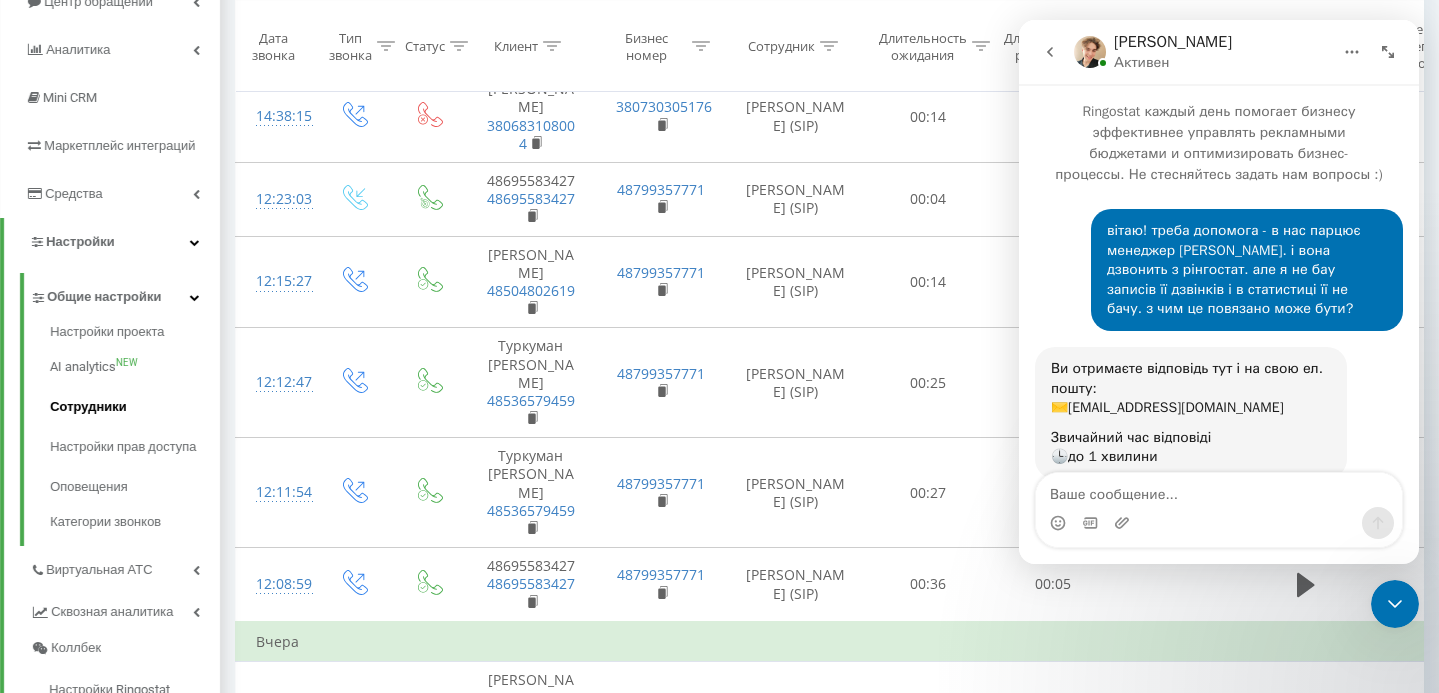 click on "Сотрудники" at bounding box center [135, 407] 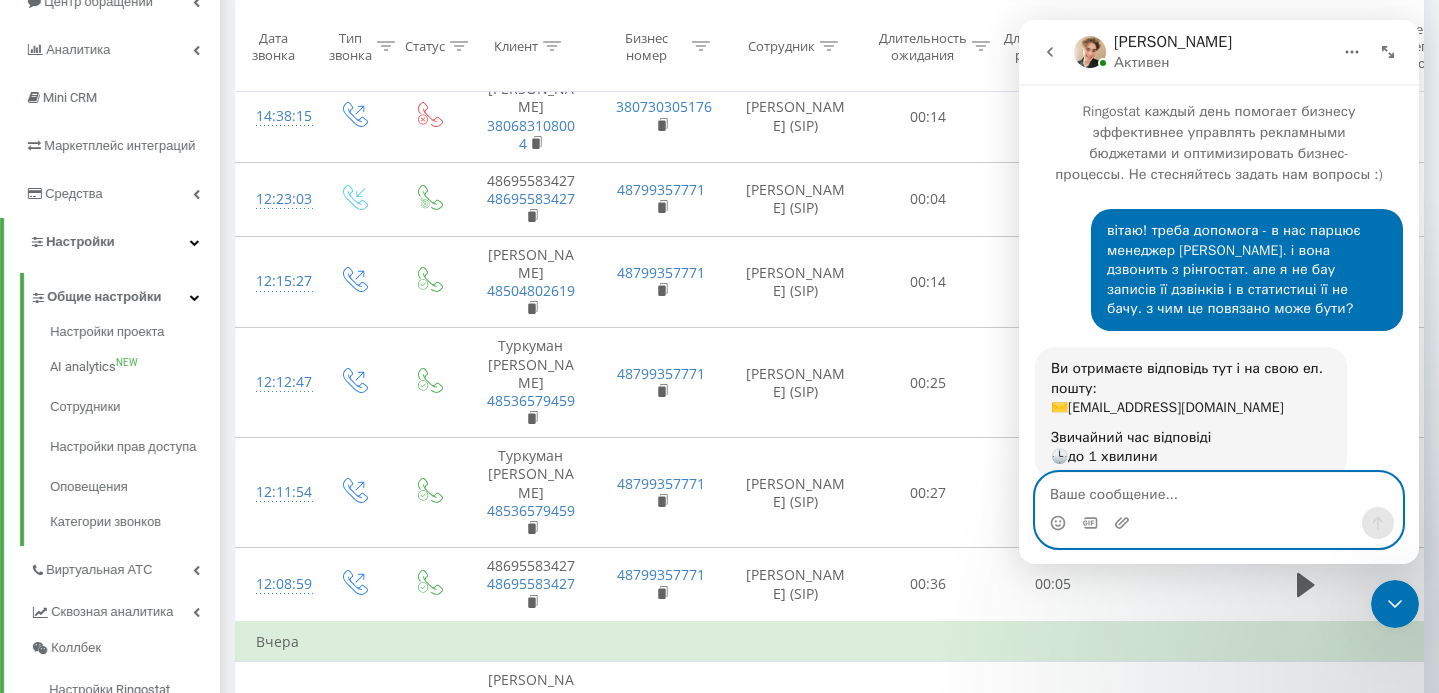 click at bounding box center [1219, 490] 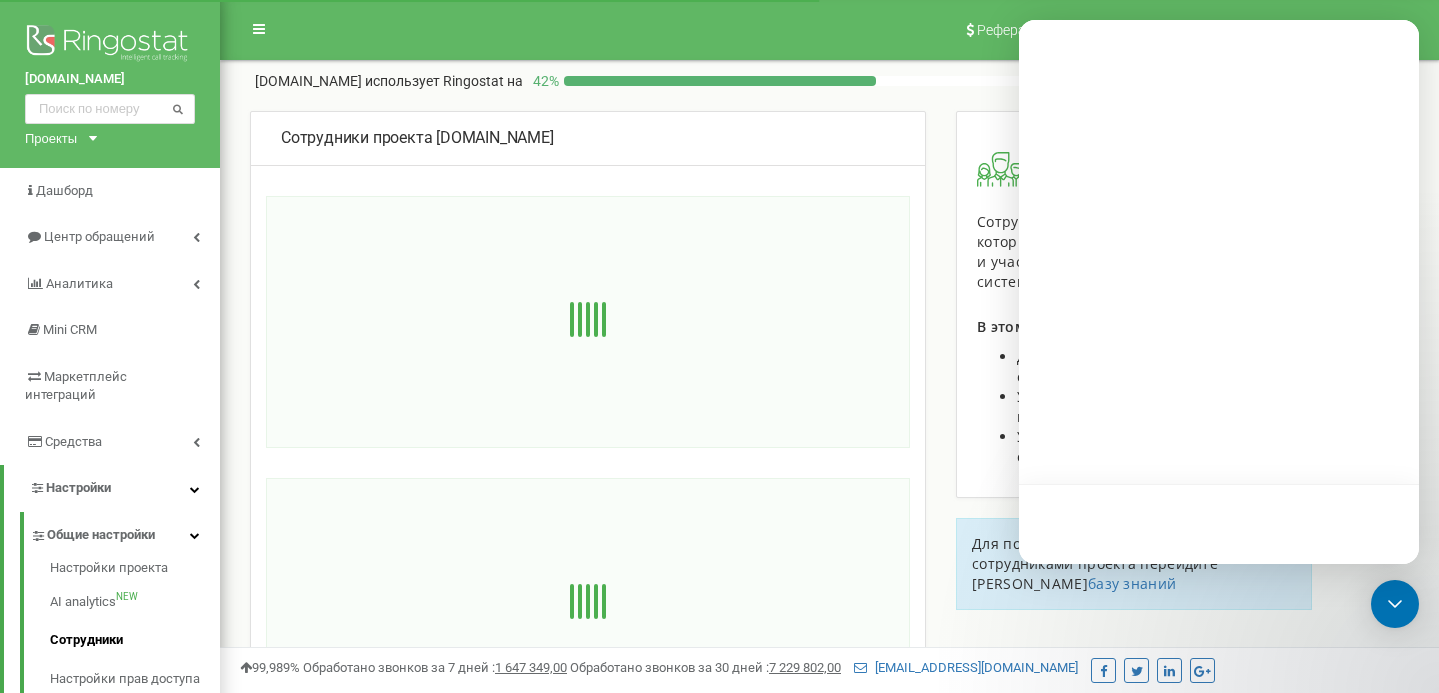scroll, scrollTop: 0, scrollLeft: 0, axis: both 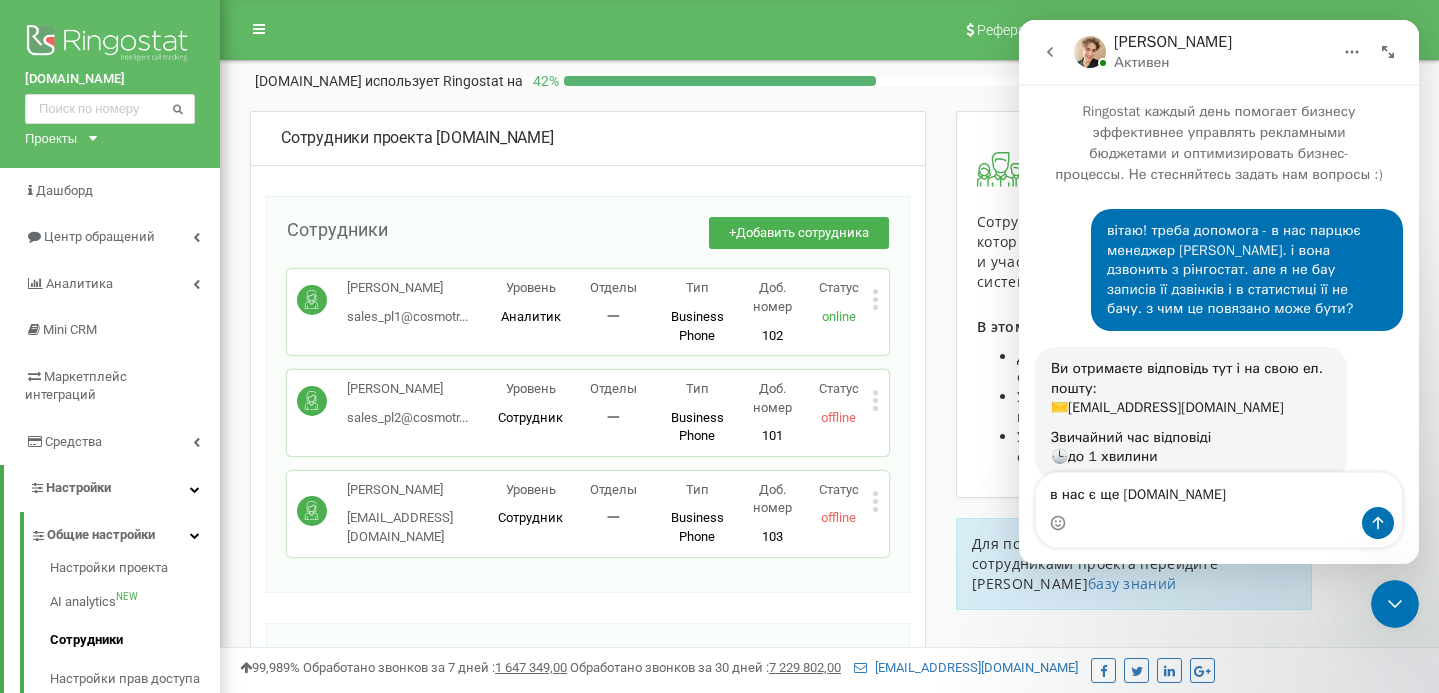 click on "в нас є ще [DOMAIN_NAME]" at bounding box center (1219, 490) 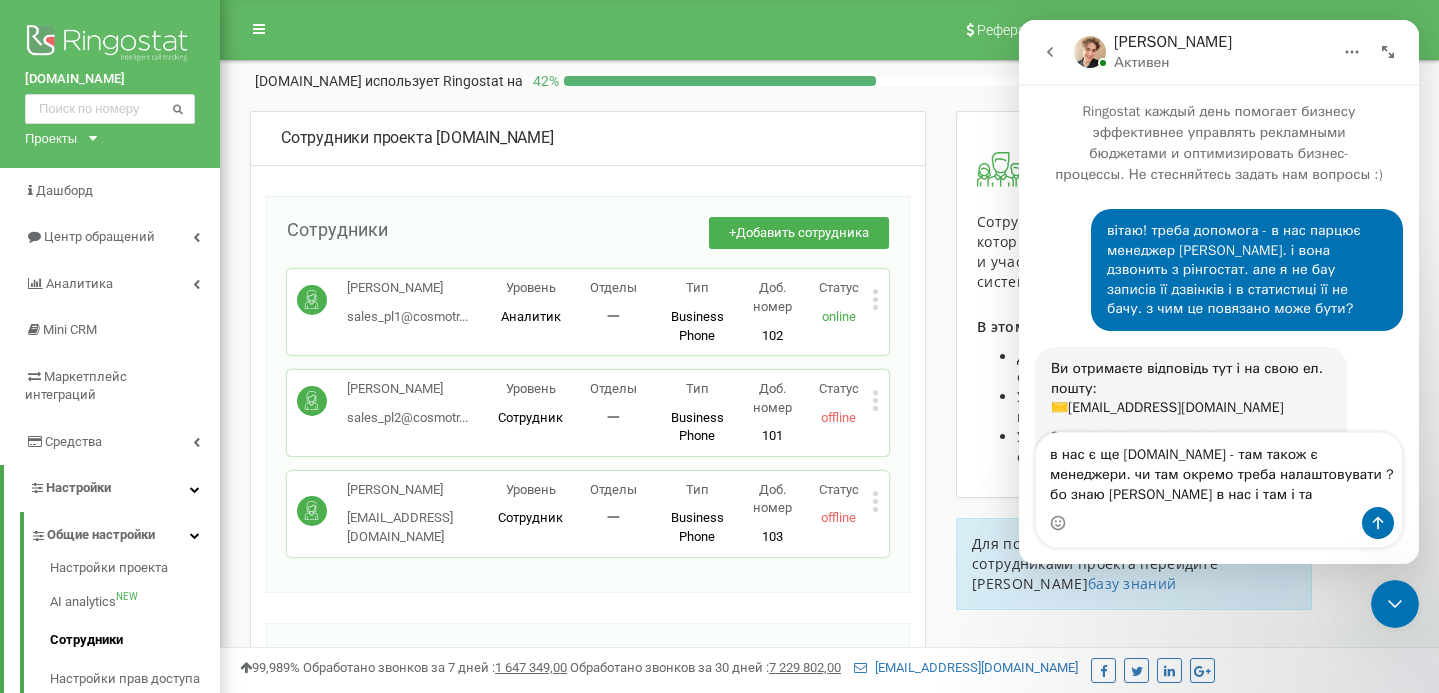 type on "в нас є ще [DOMAIN_NAME] - там також є менеджери. чи там окремо треба налаштовувати ? бо знаю [PERSON_NAME] в нас і там і там" 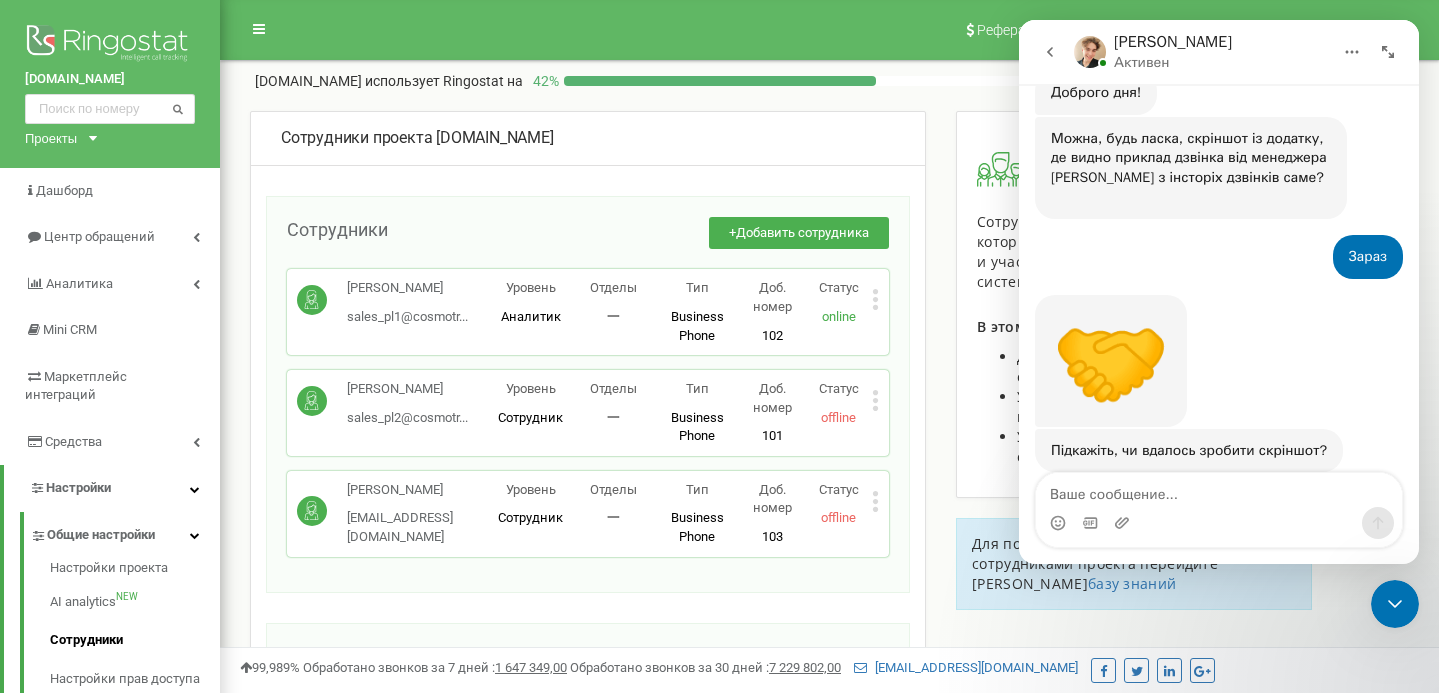 scroll, scrollTop: 2192, scrollLeft: 0, axis: vertical 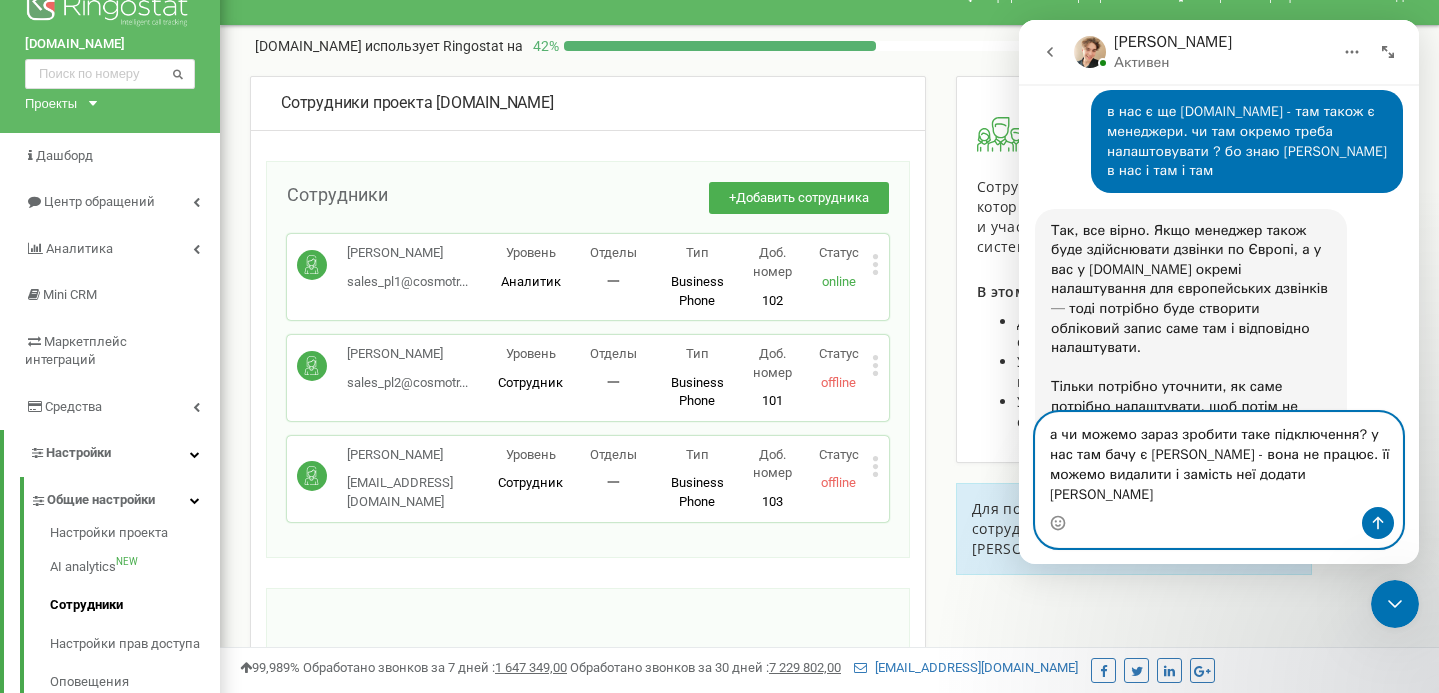 type on "а чи можемо зараз зробити таке підключення? у нас там бачу є [PERSON_NAME] - вона не працює. її можемо видалити і замість неї додати [PERSON_NAME]" 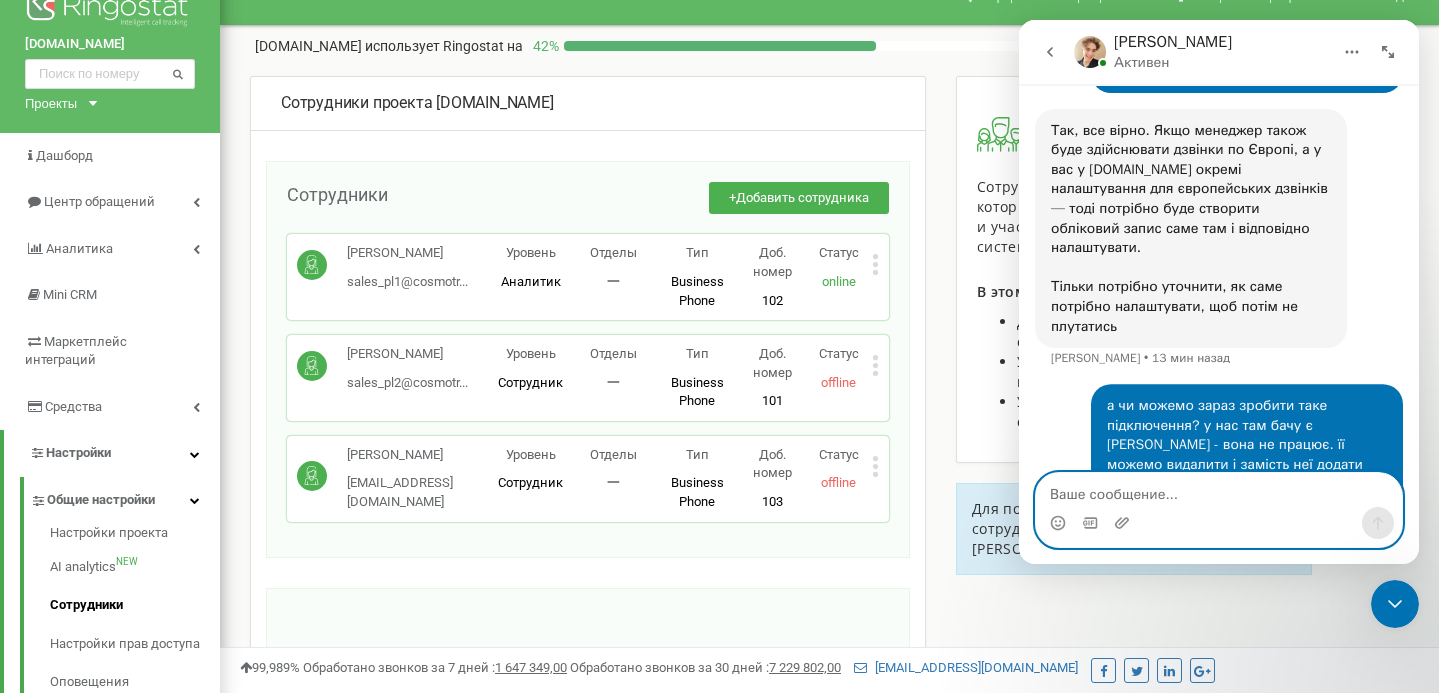 scroll, scrollTop: 2576, scrollLeft: 0, axis: vertical 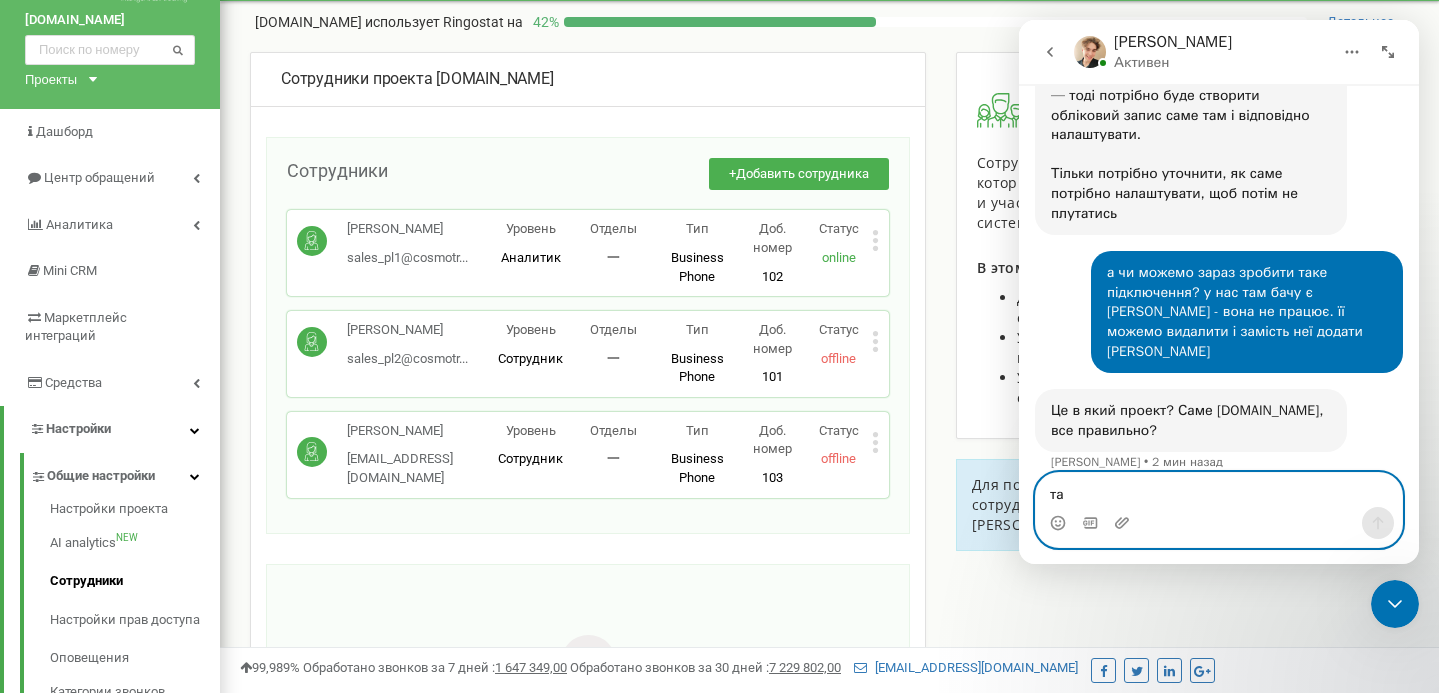type on "так" 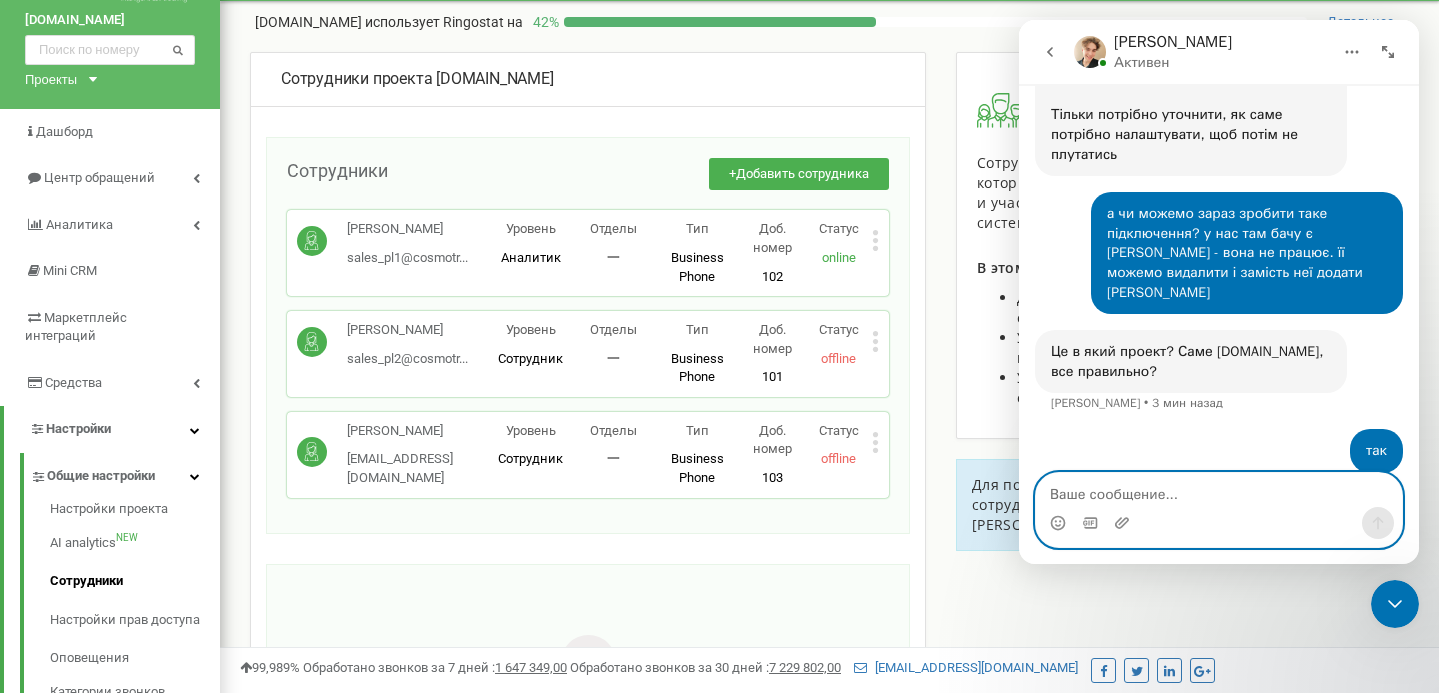 scroll, scrollTop: 2713, scrollLeft: 0, axis: vertical 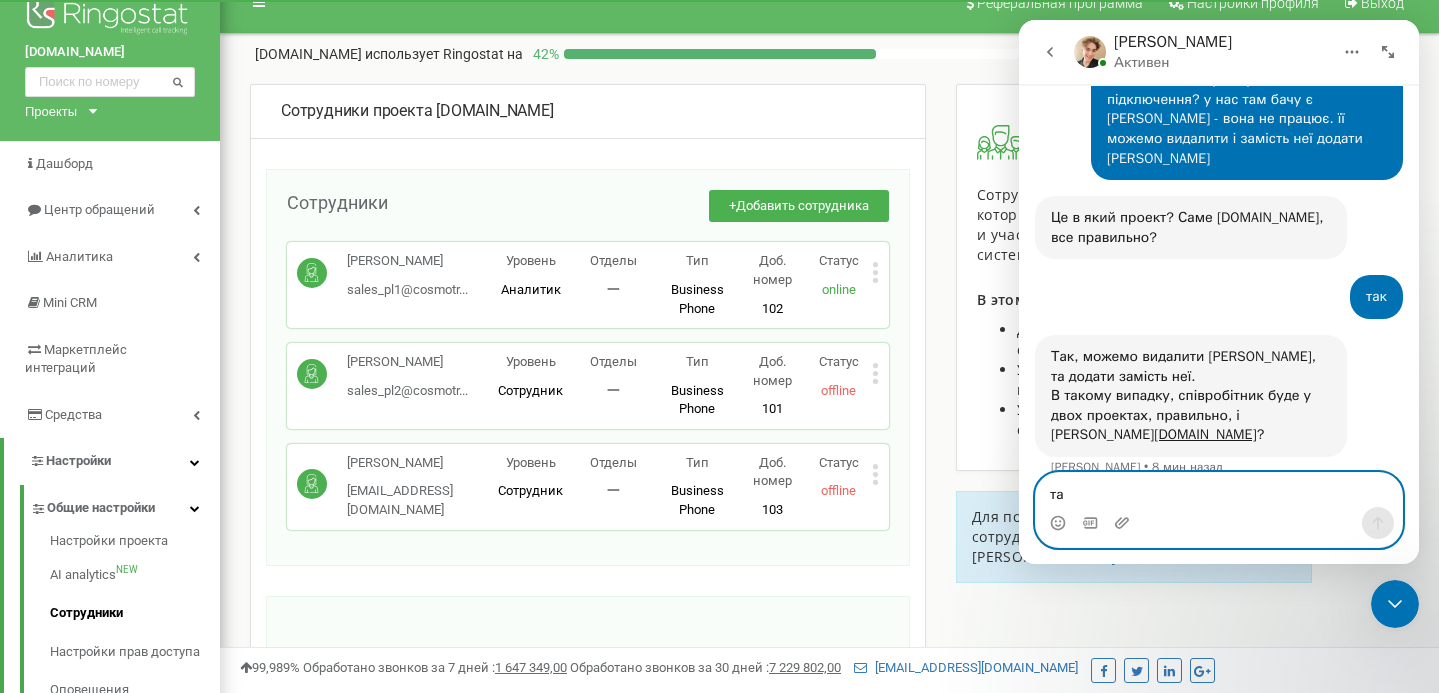 type on "так" 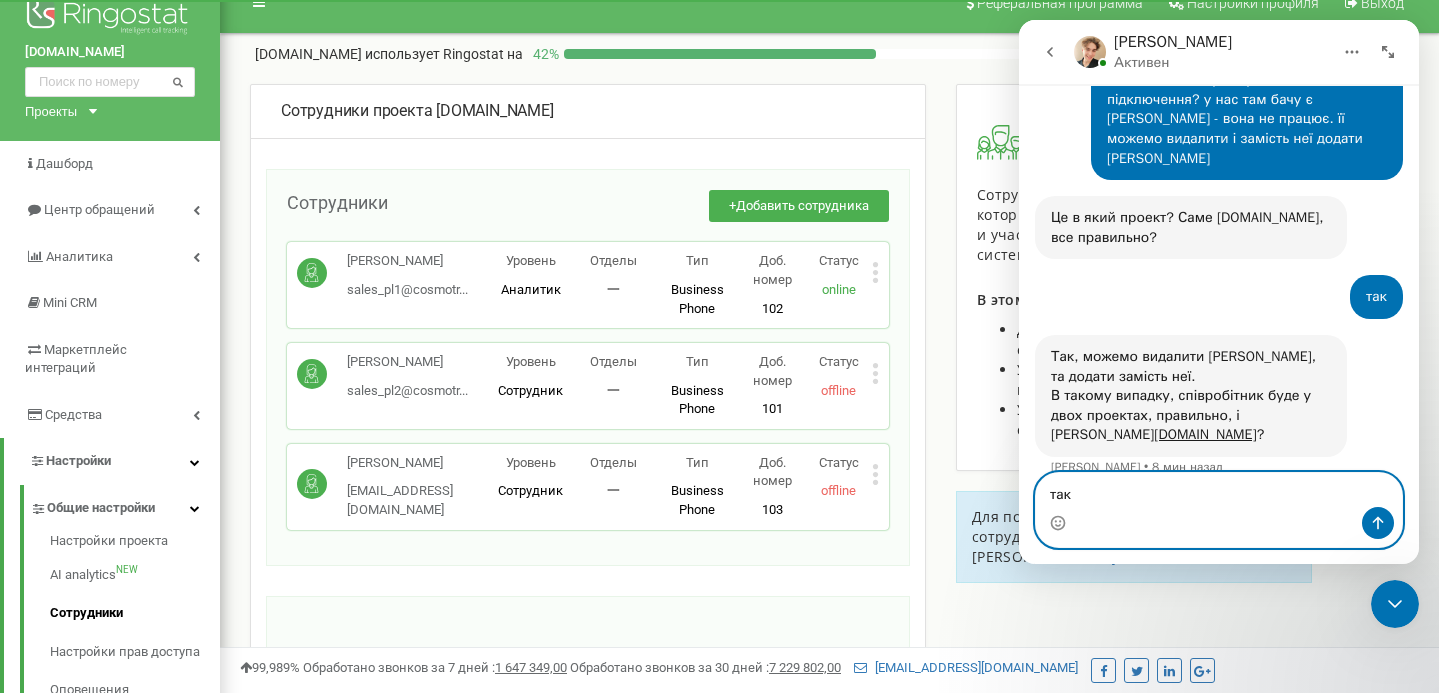 type 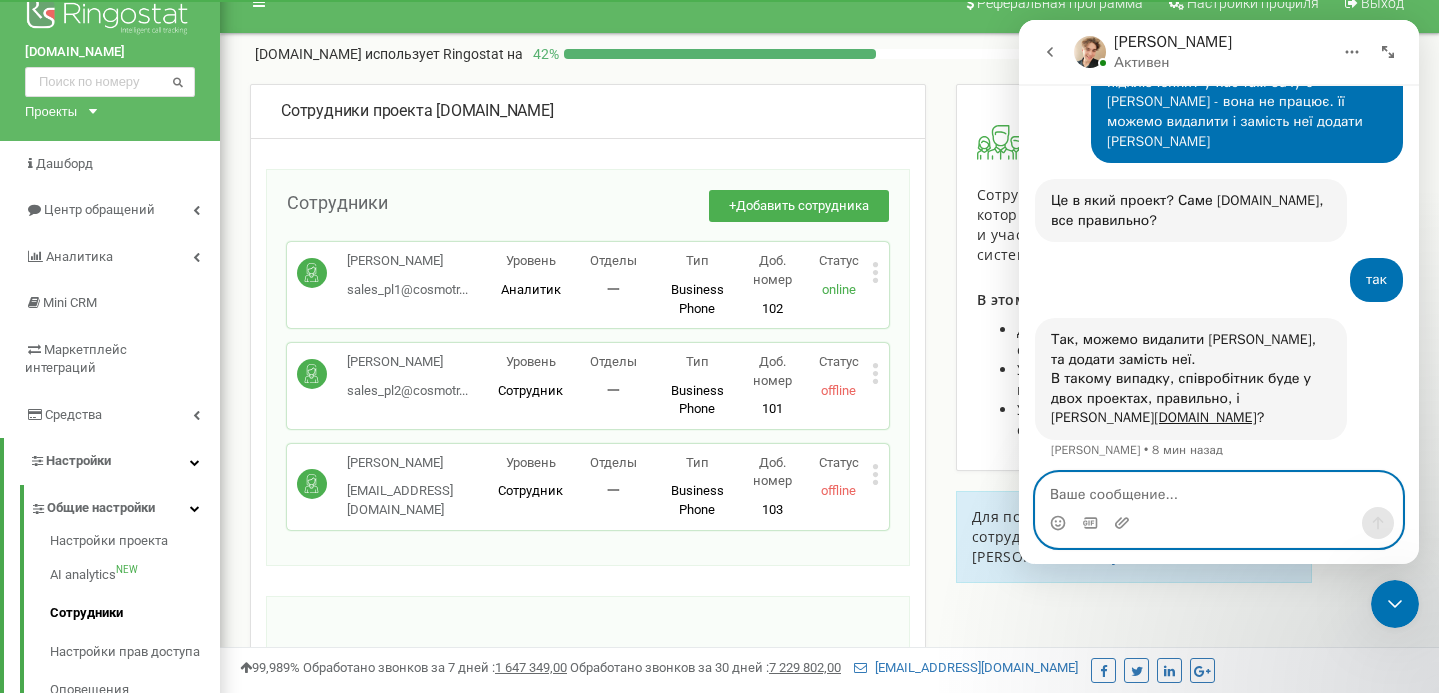 scroll, scrollTop: 2907, scrollLeft: 0, axis: vertical 